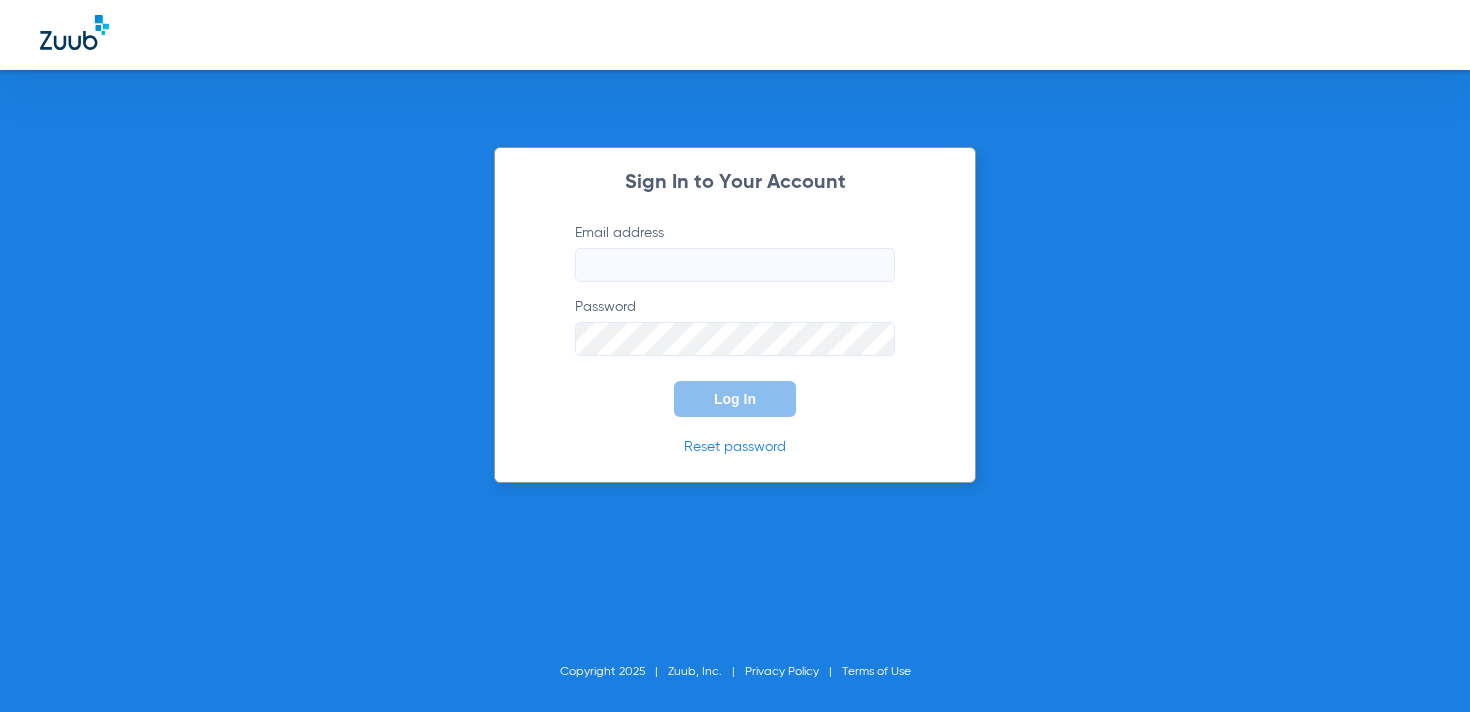 scroll, scrollTop: 0, scrollLeft: 0, axis: both 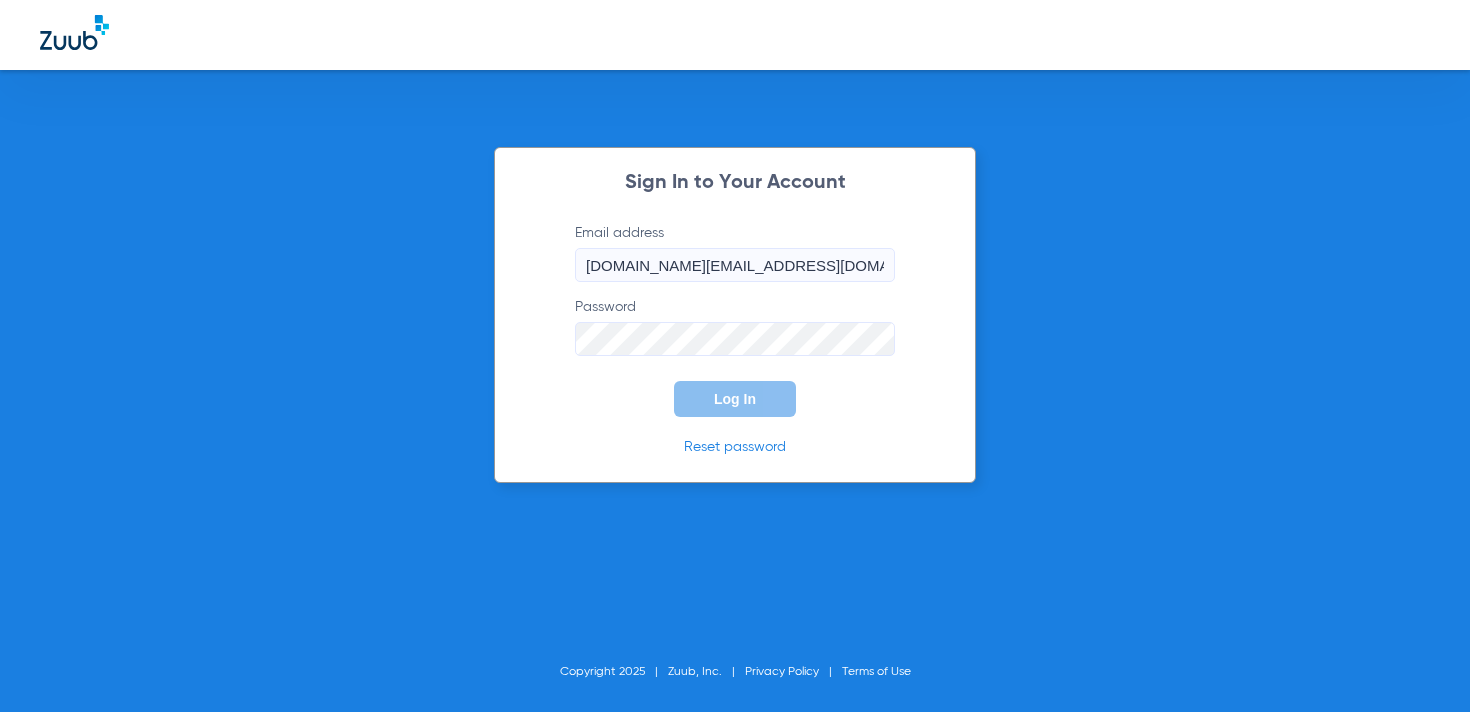click on "Email address  [DOMAIN_NAME][EMAIL_ADDRESS][DOMAIN_NAME]  Password  Log In" 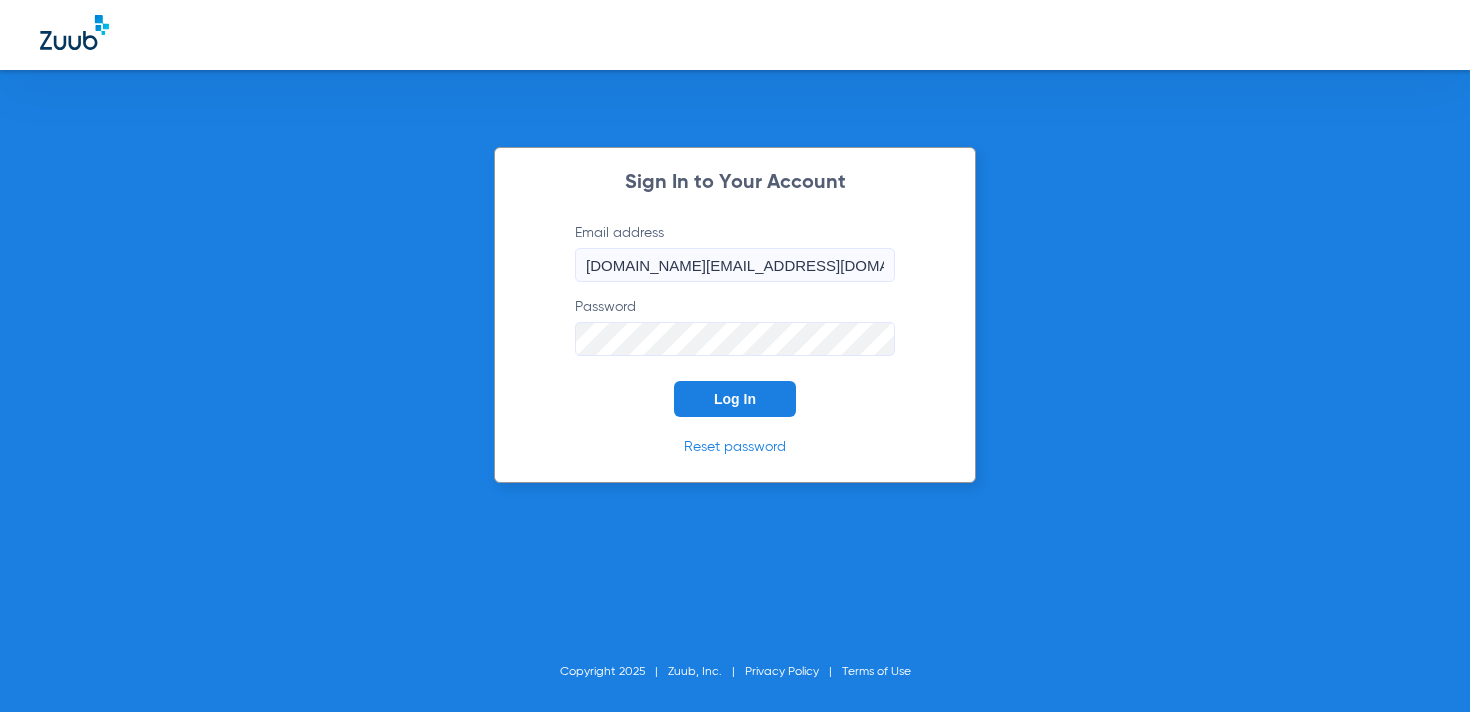 click on "Log In" 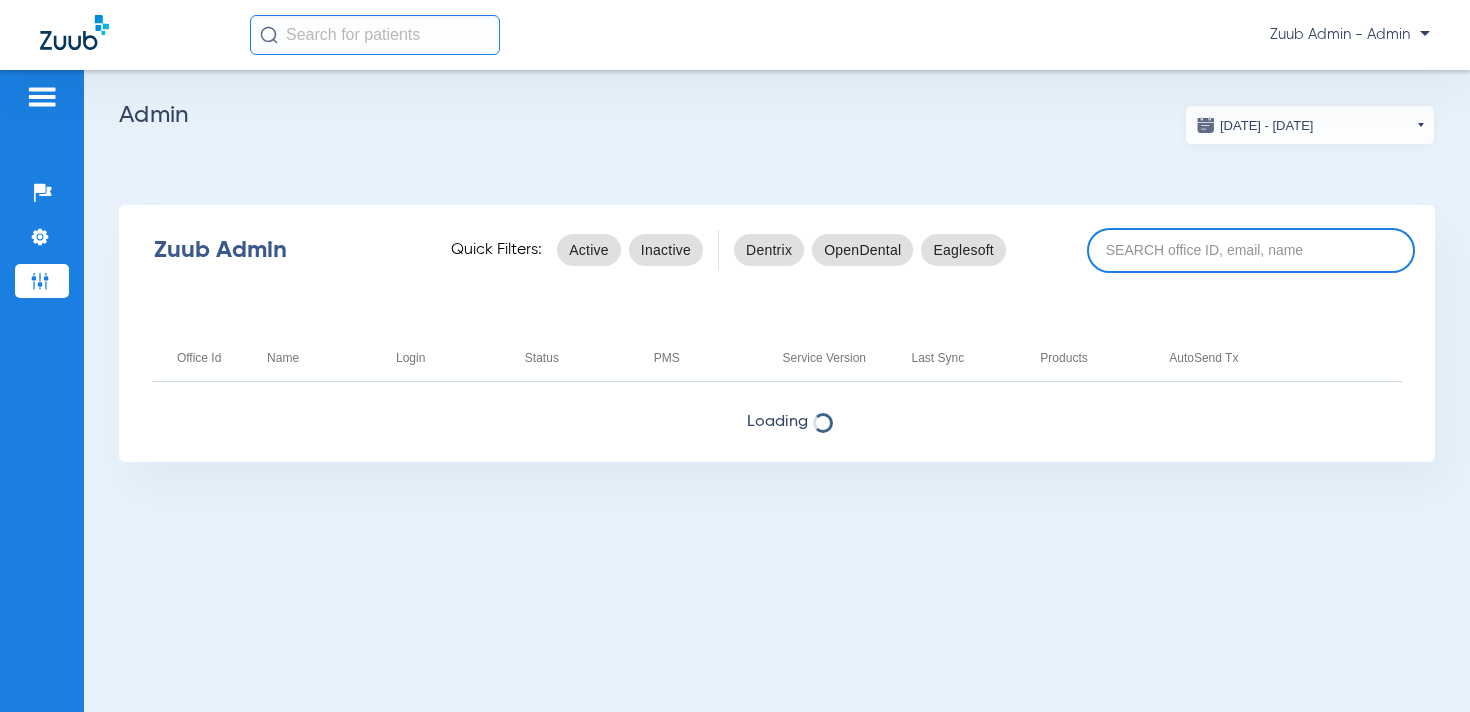 click at bounding box center (1251, 250) 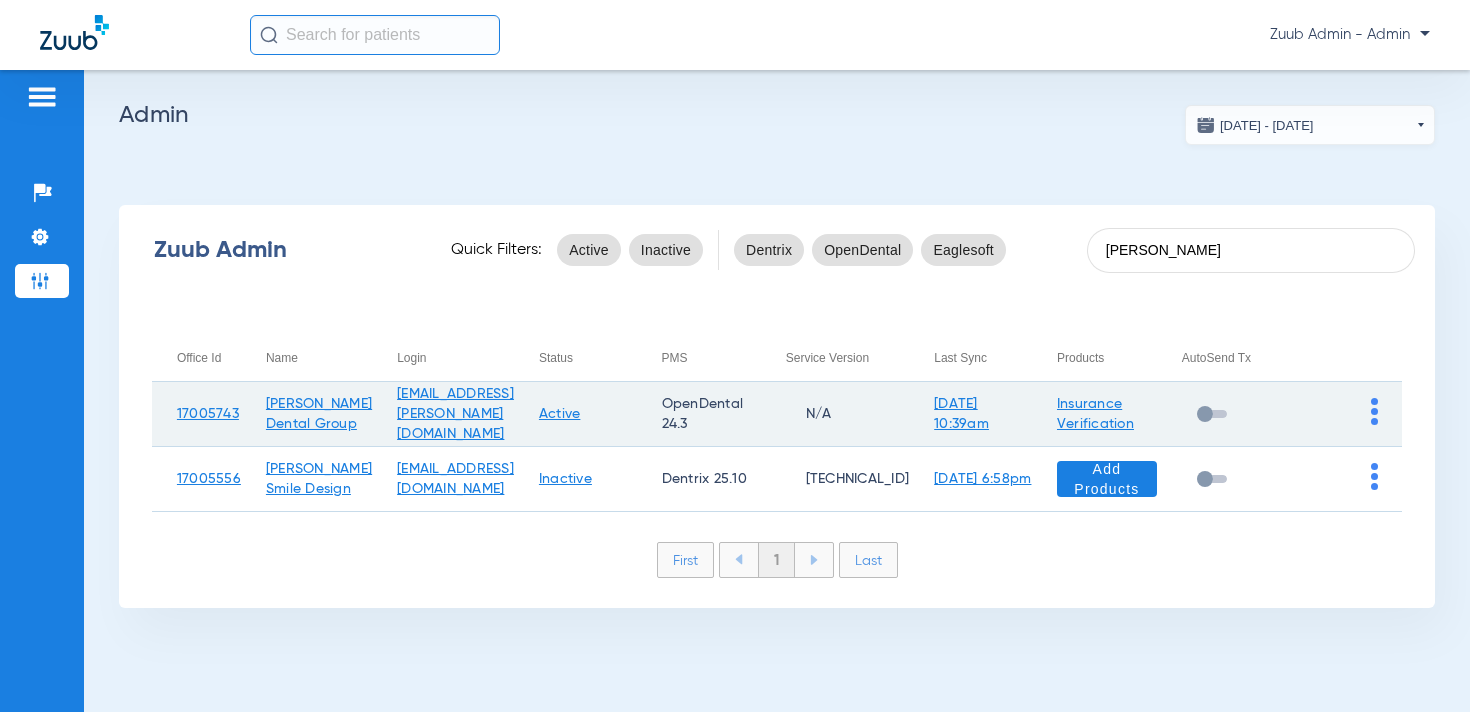 type on "[PERSON_NAME]" 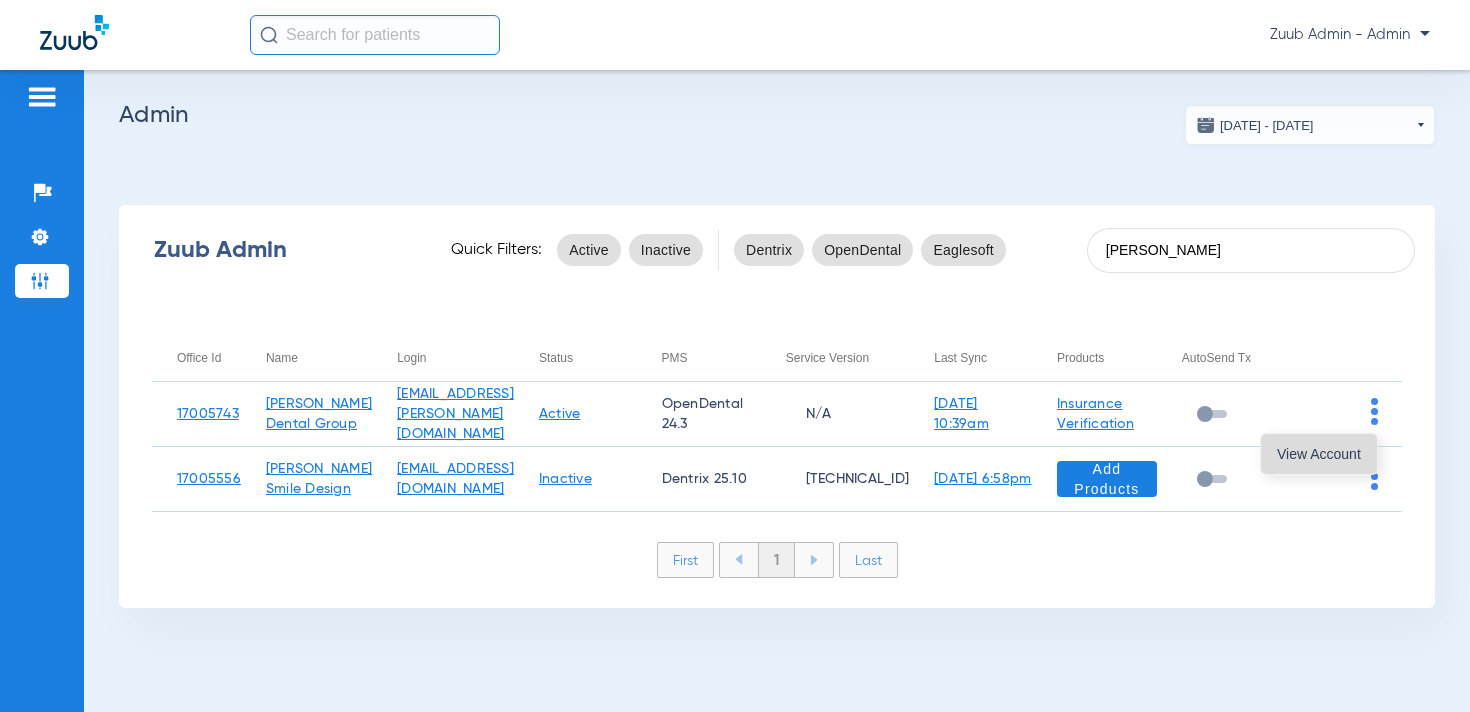 click on "View Account" at bounding box center [1319, 454] 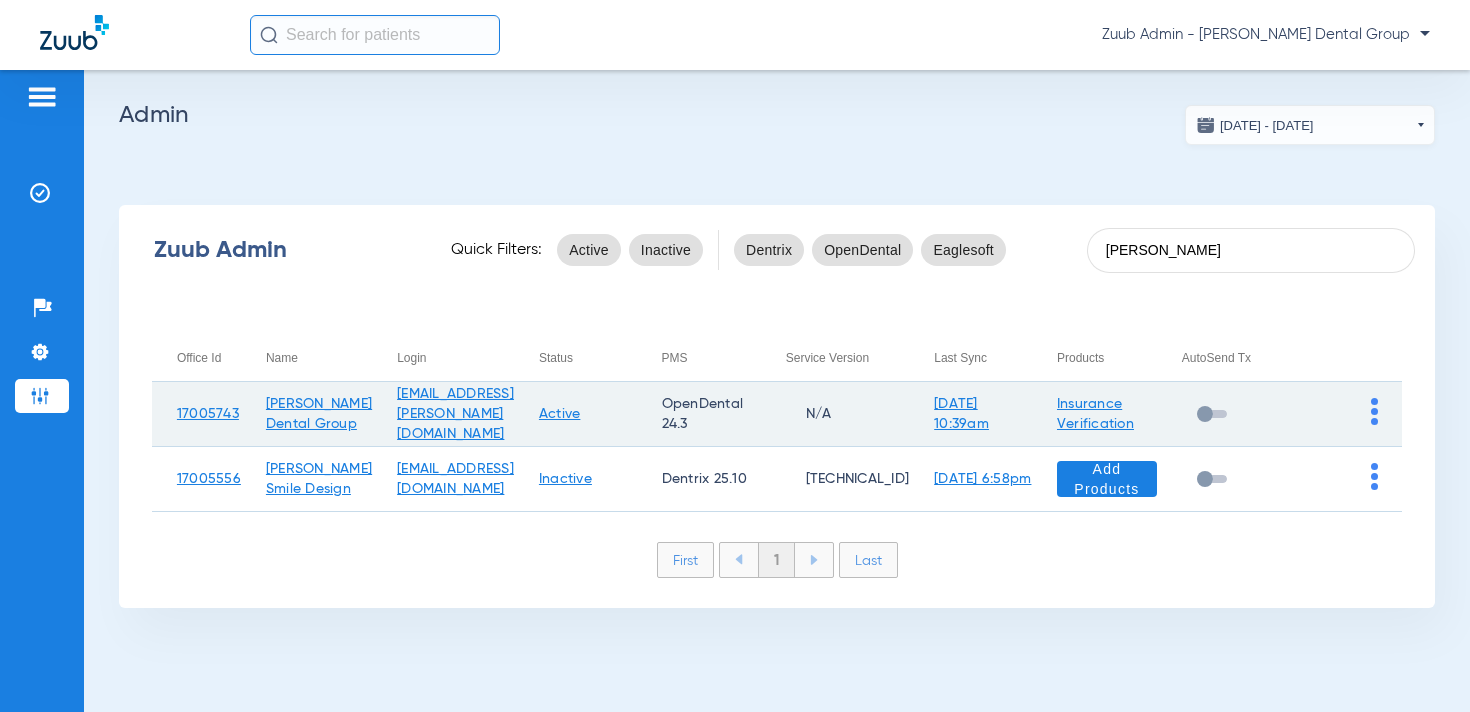 click 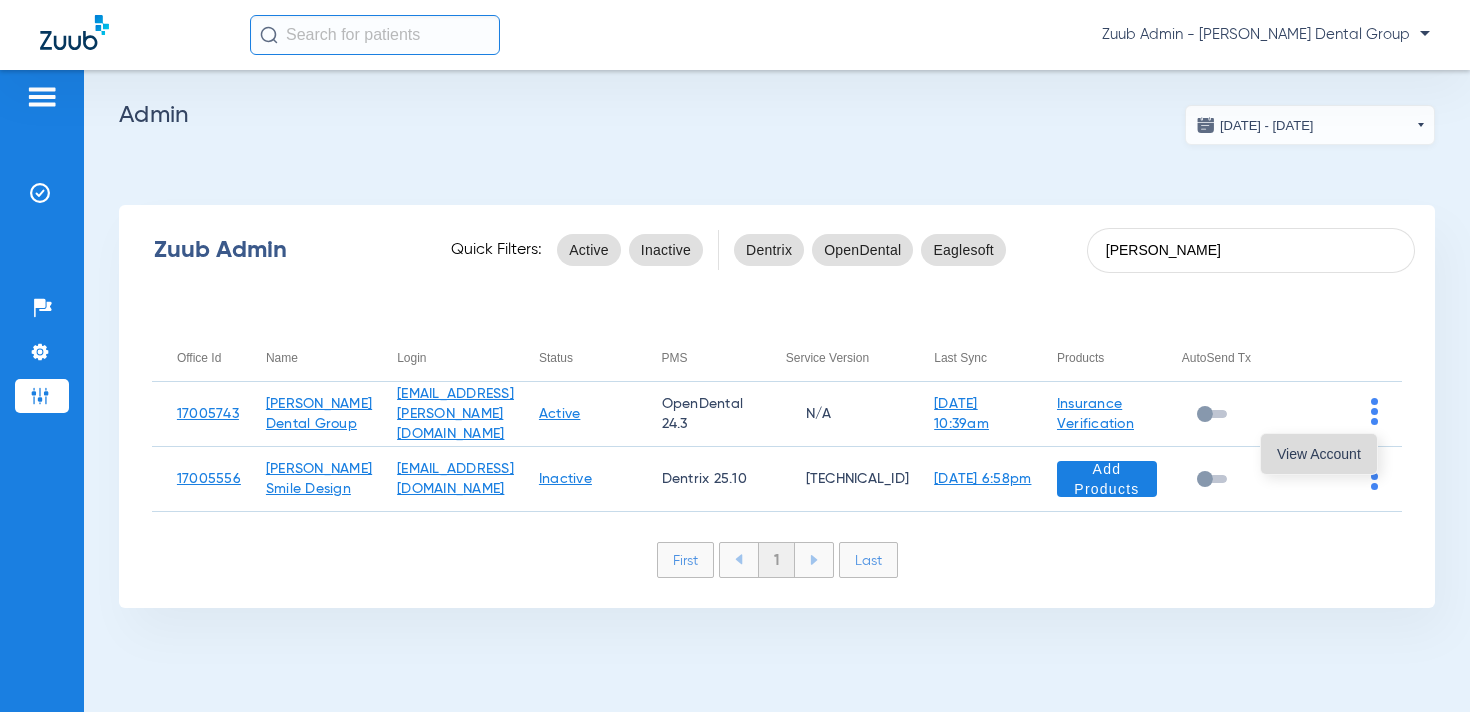 click on "View Account" at bounding box center (1319, 454) 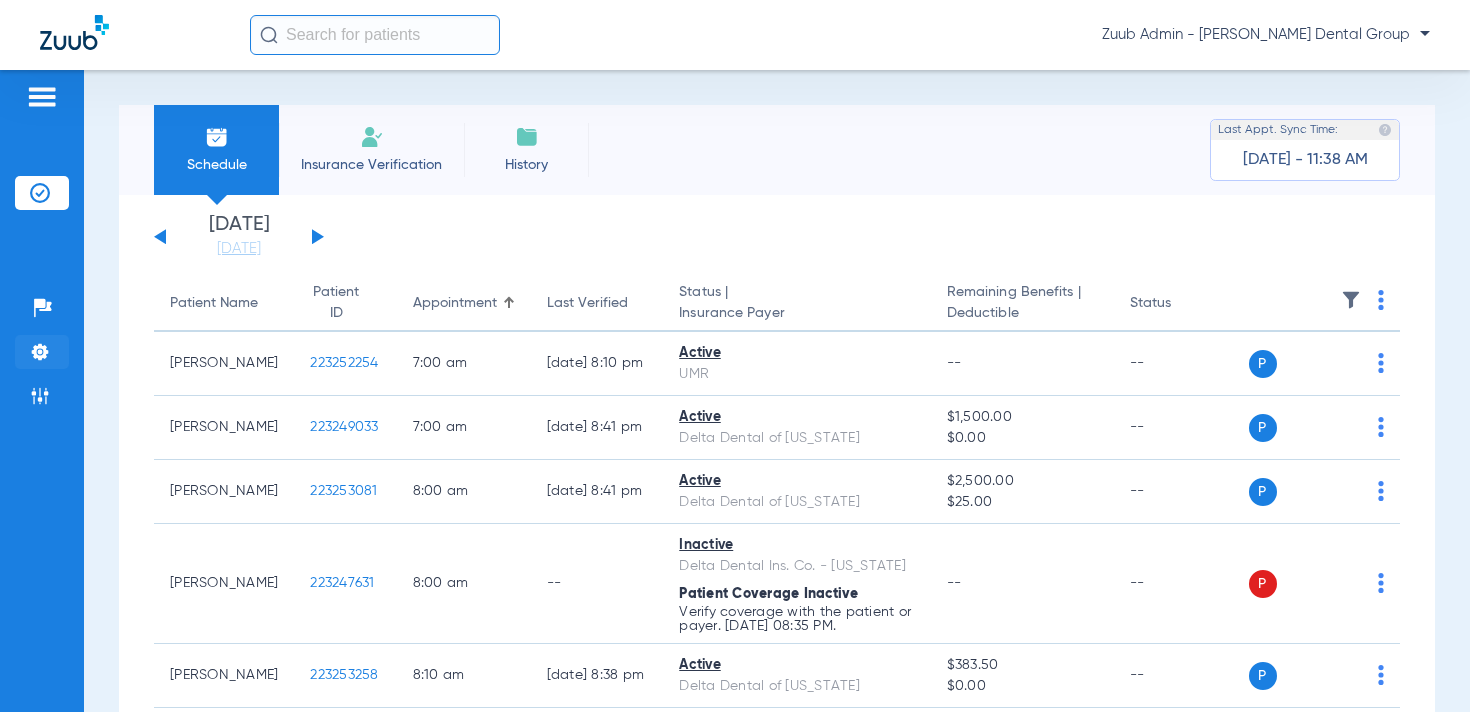 click on "Settings" 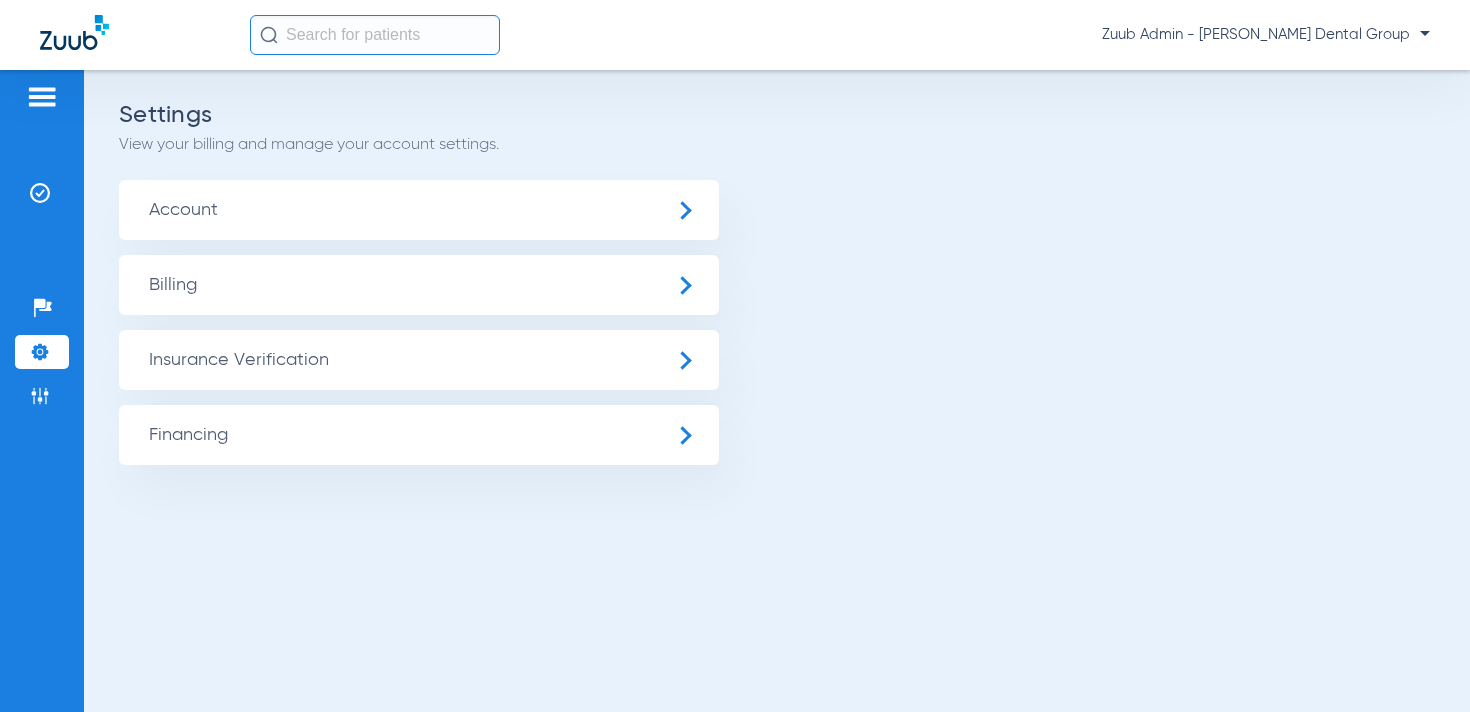 click on "Insurance Verification" 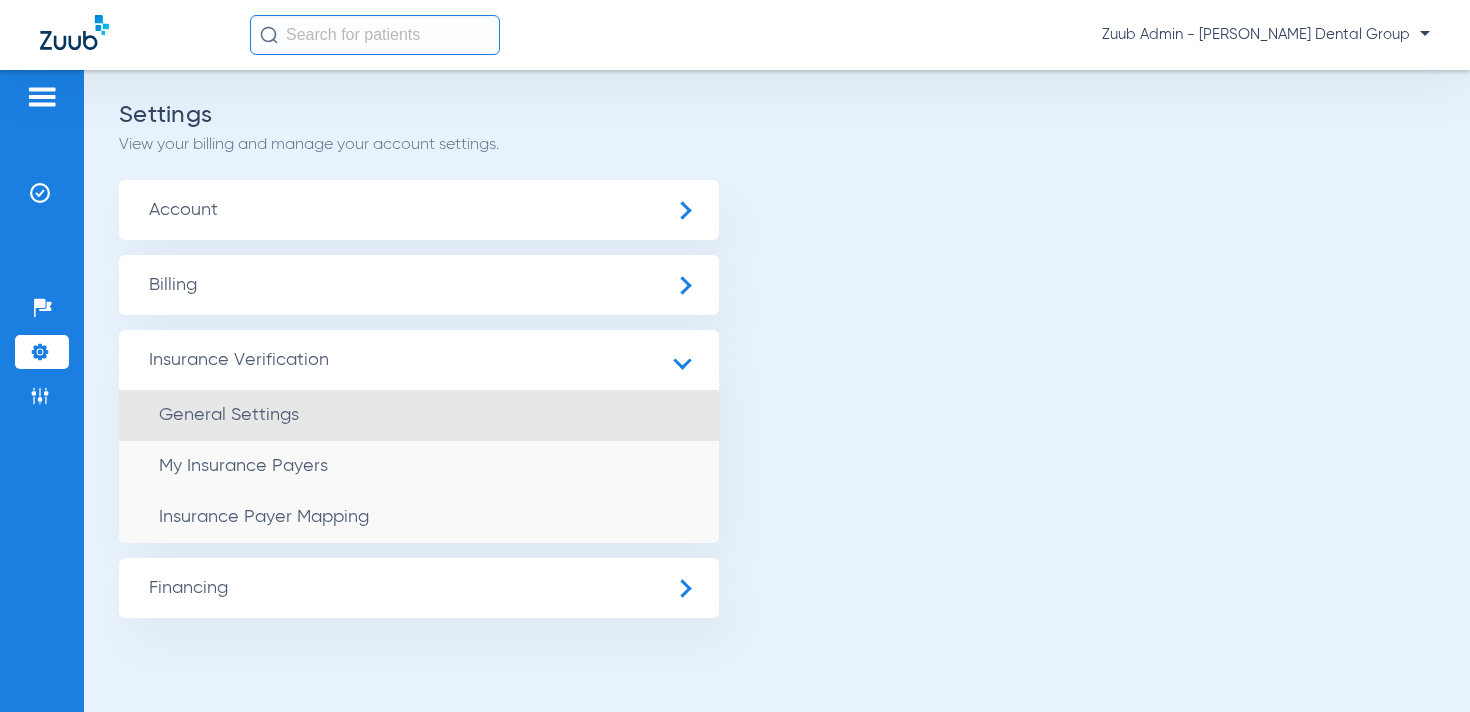 click on "General Settings" 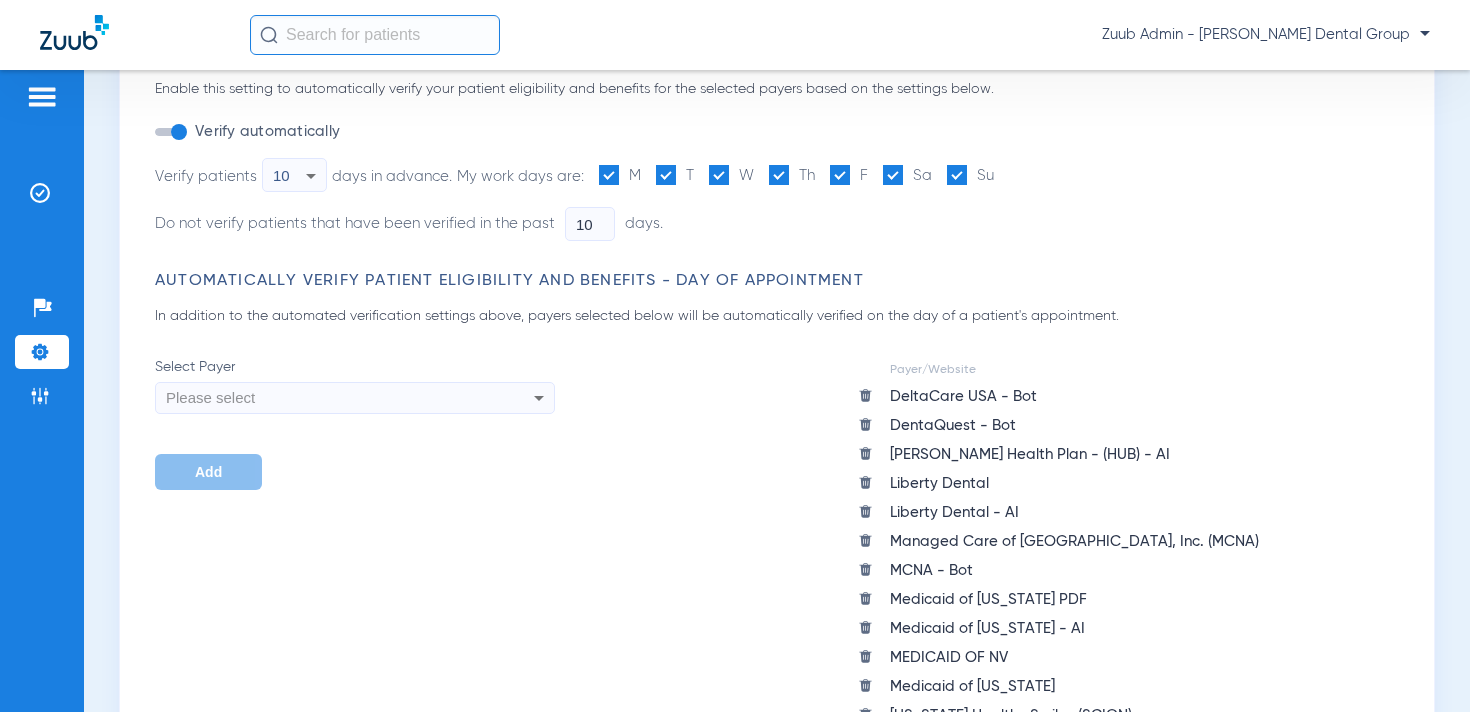scroll, scrollTop: 0, scrollLeft: 0, axis: both 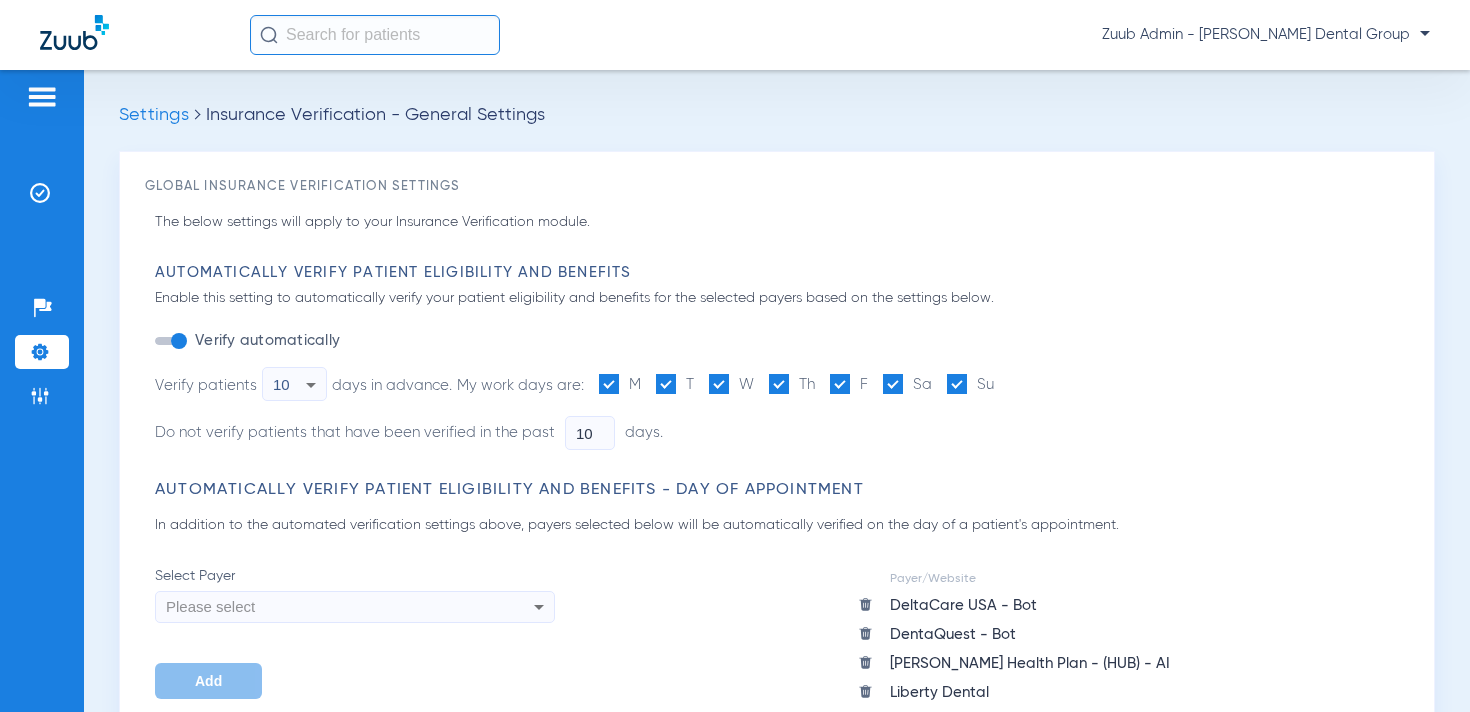 click 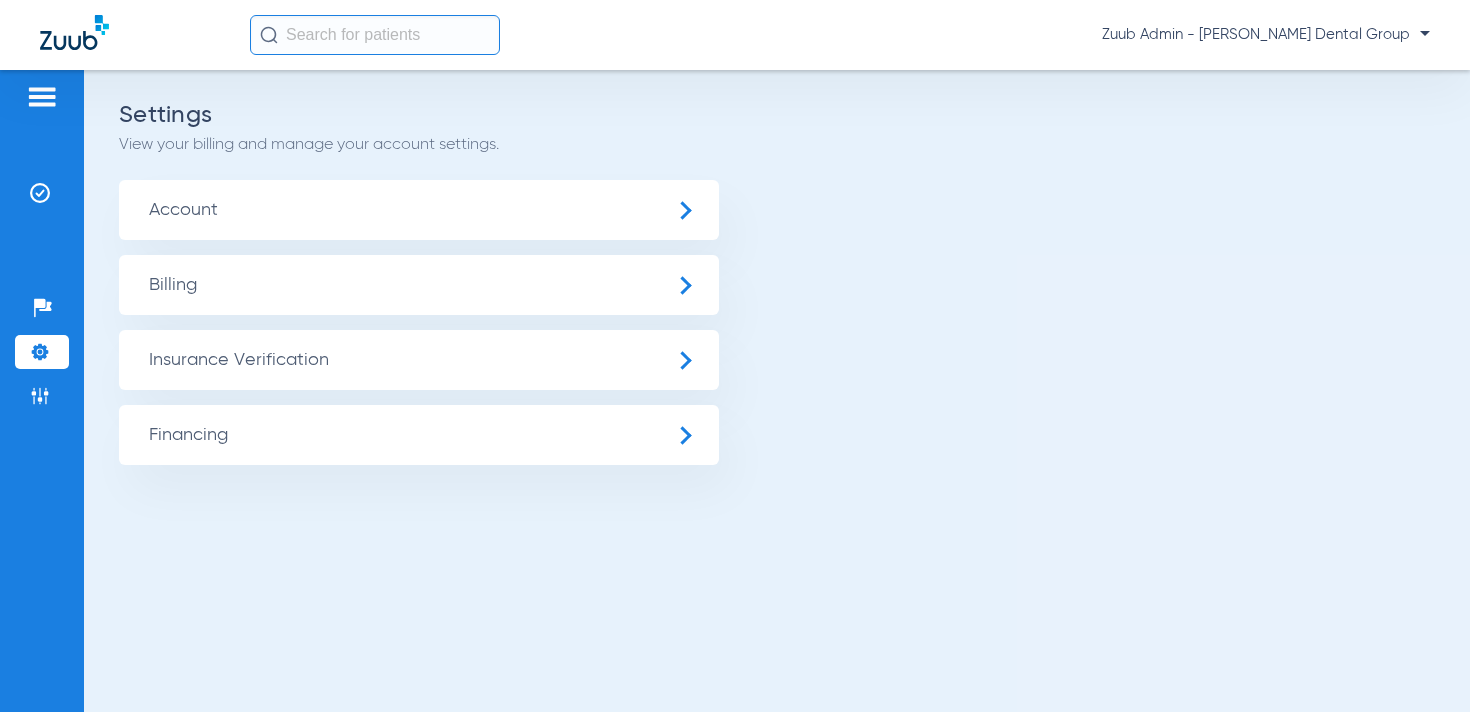 click on "Insurance Verification" 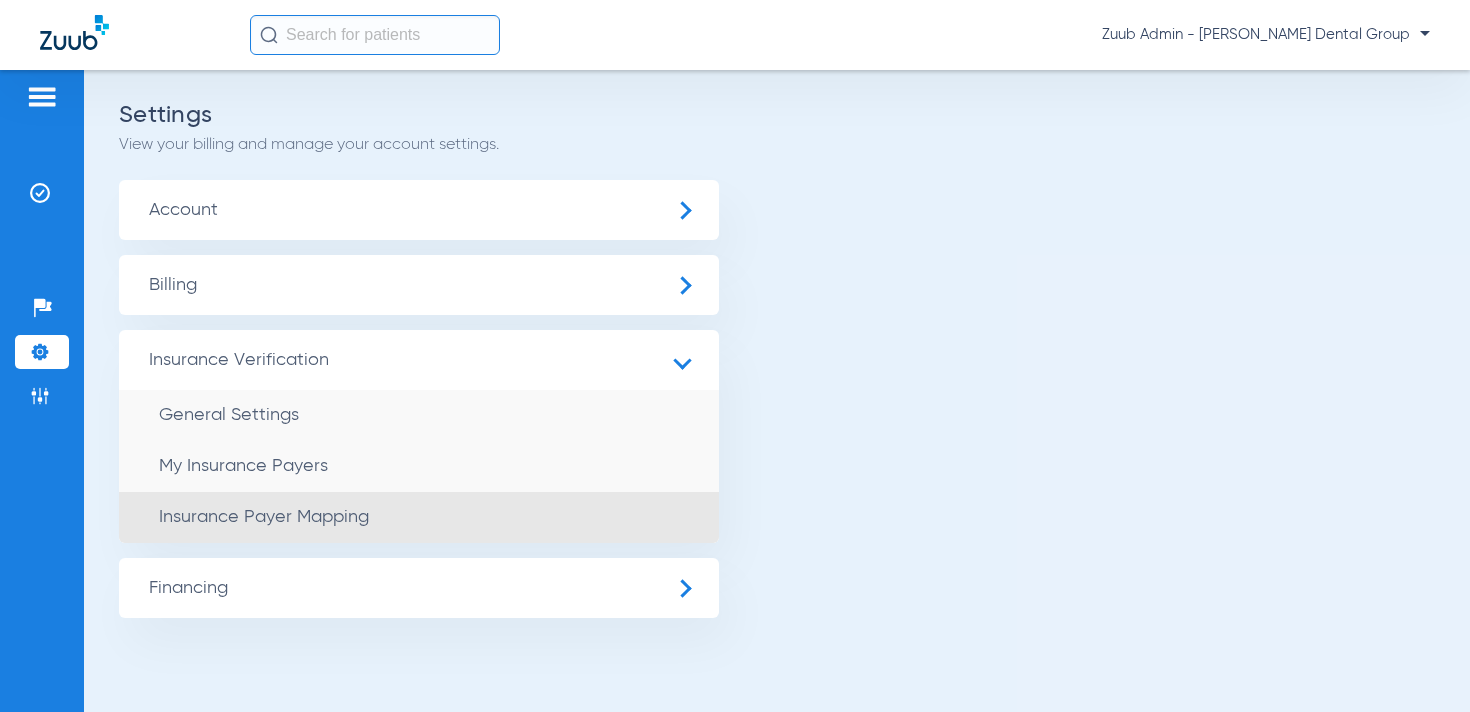 click on "Insurance Payer Mapping" 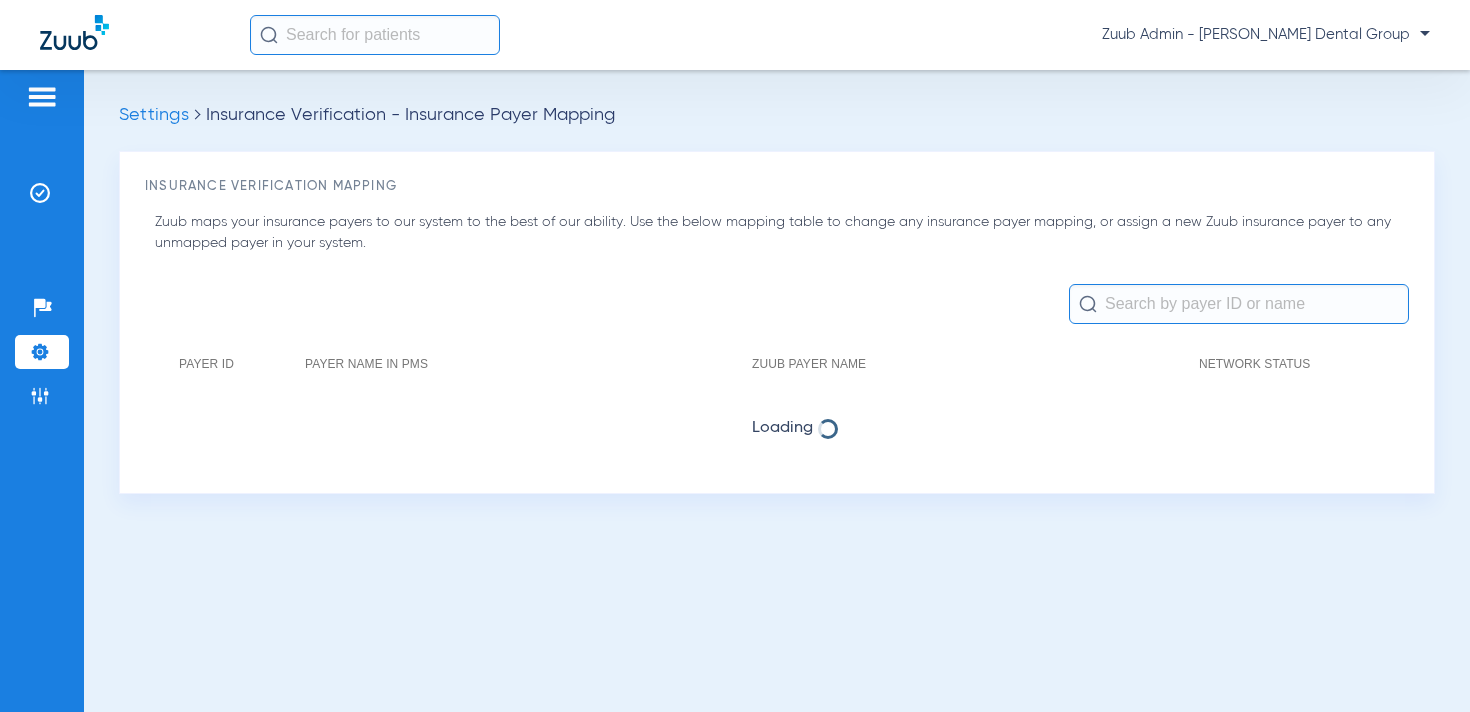 click 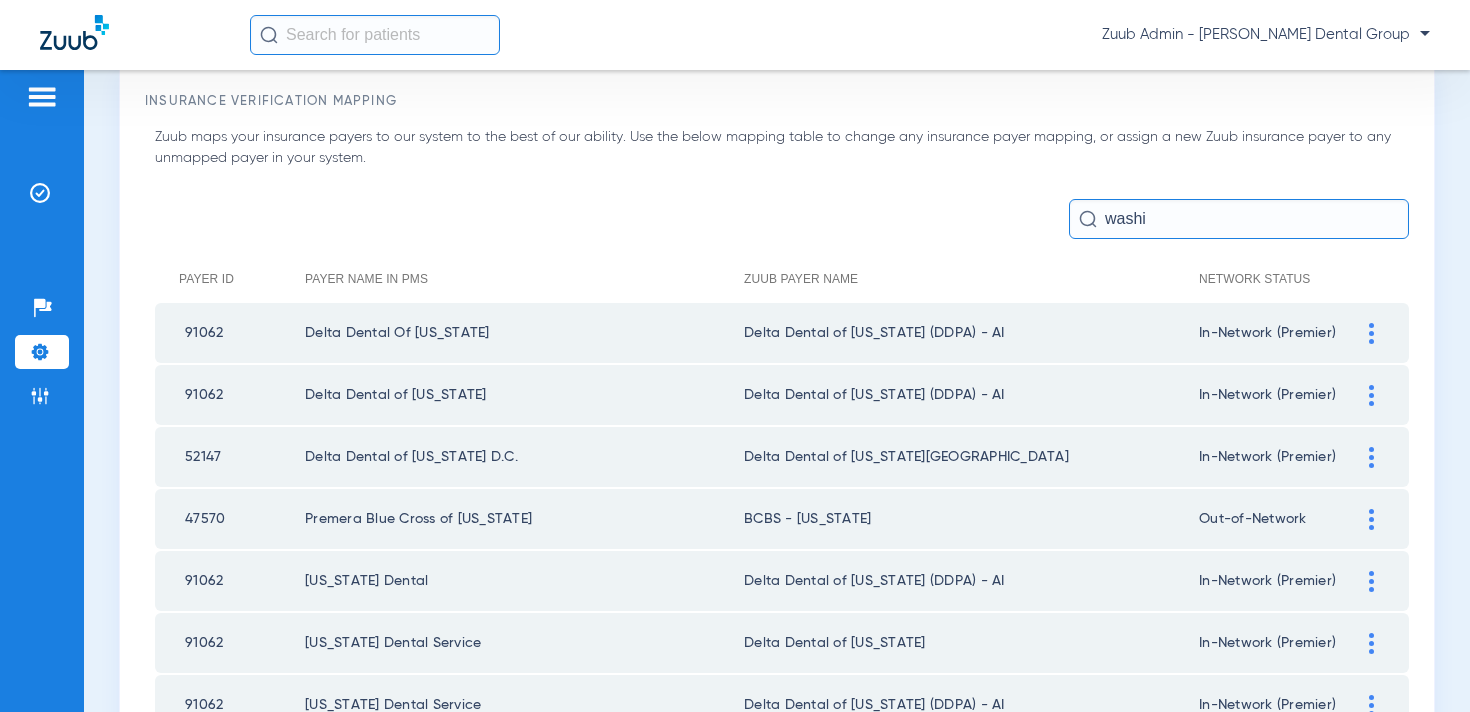 scroll, scrollTop: 0, scrollLeft: 0, axis: both 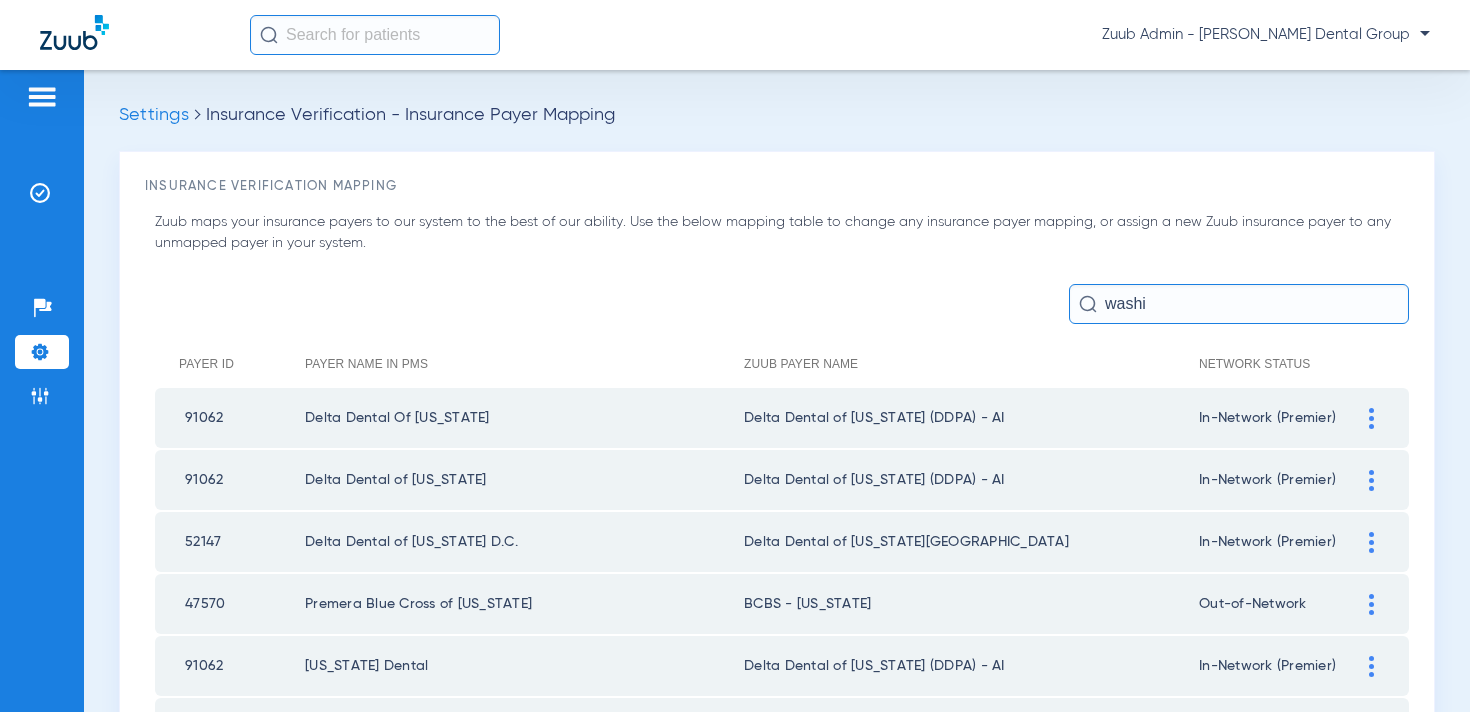 drag, startPoint x: 1170, startPoint y: 306, endPoint x: 1100, endPoint y: 305, distance: 70.00714 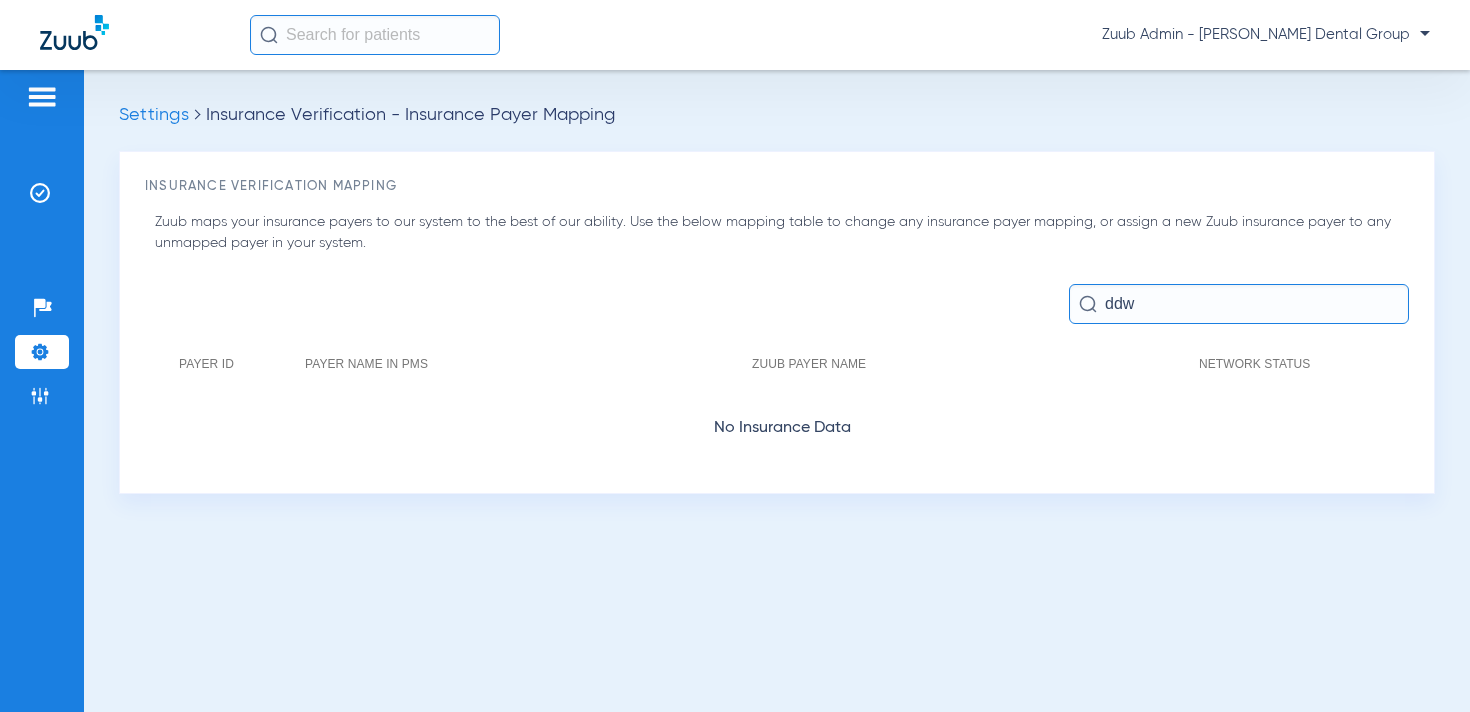 drag, startPoint x: 1100, startPoint y: 307, endPoint x: 1062, endPoint y: 304, distance: 38.118237 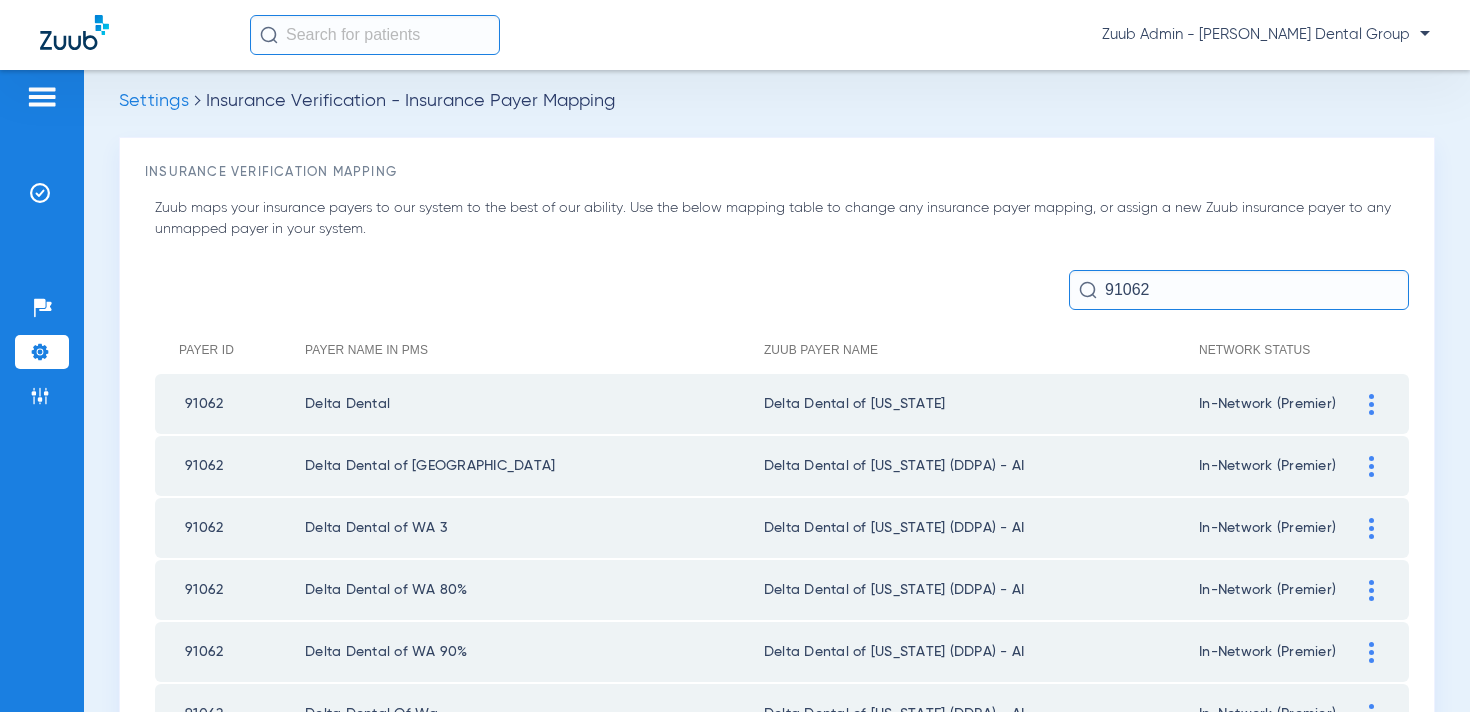 scroll, scrollTop: 0, scrollLeft: 0, axis: both 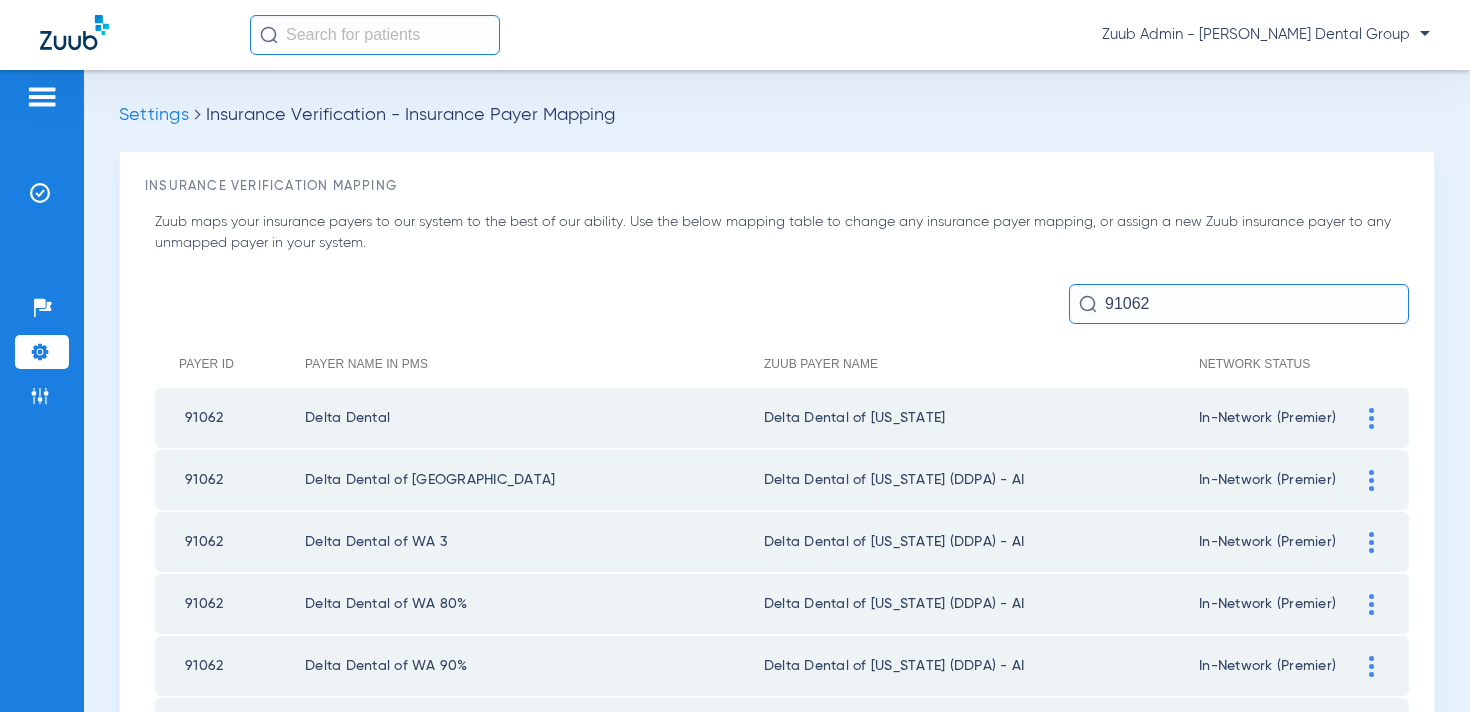 type on "91062" 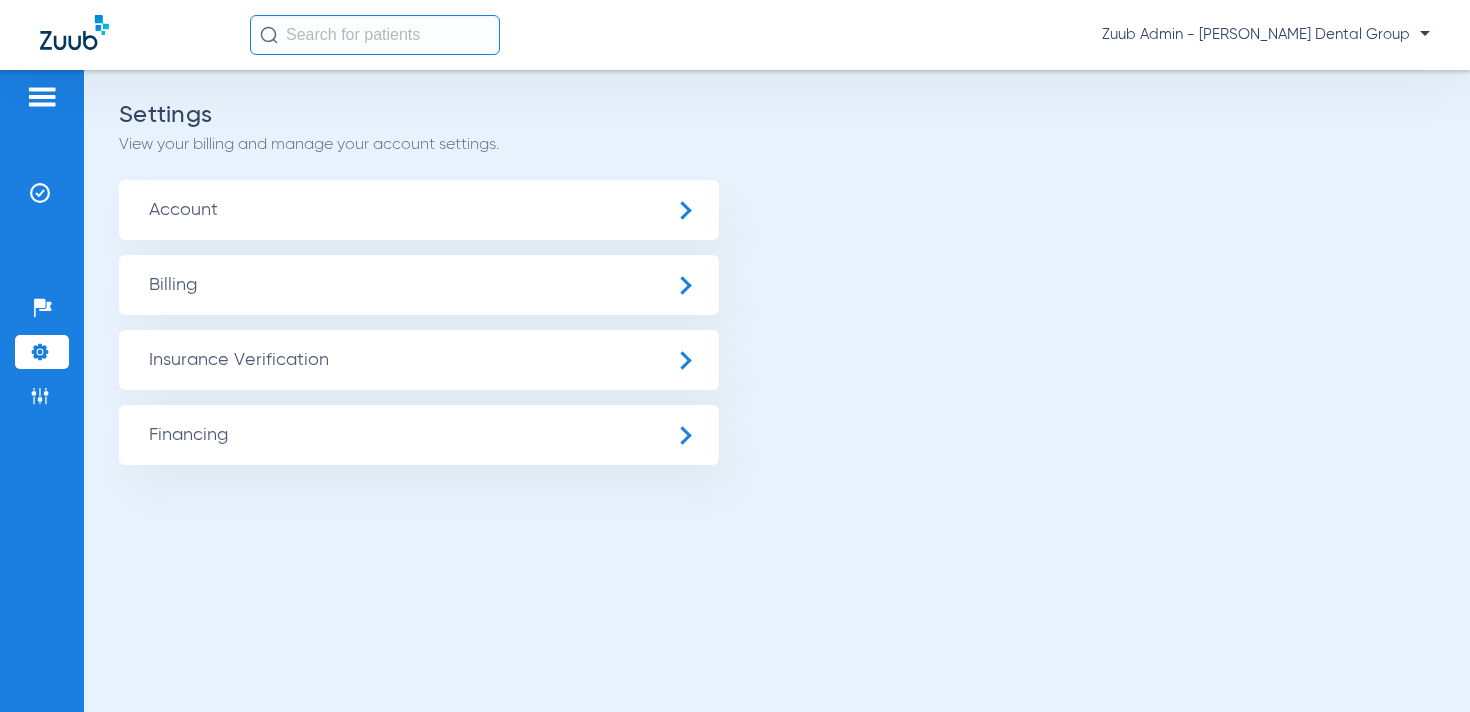 click on "Insurance Verification" 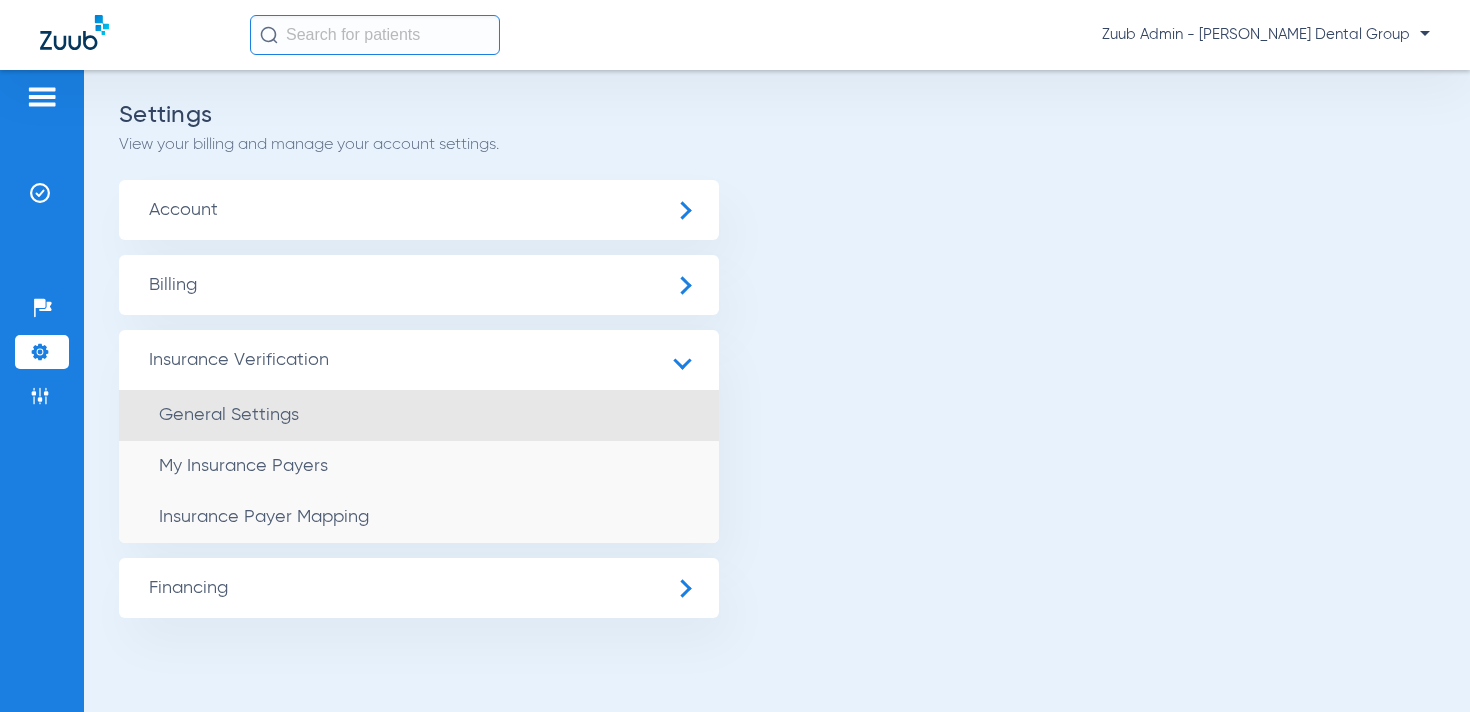 click on "General Settings" 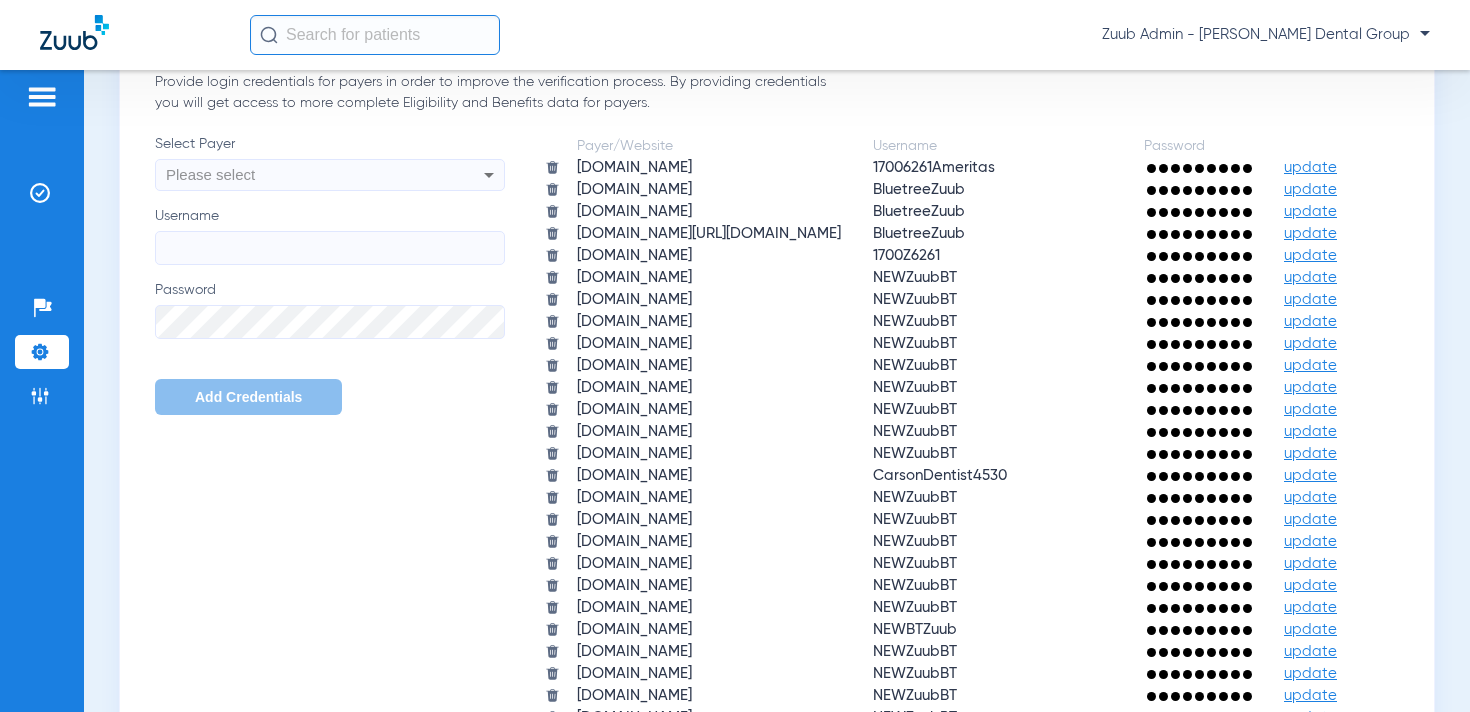 scroll, scrollTop: 1719, scrollLeft: 0, axis: vertical 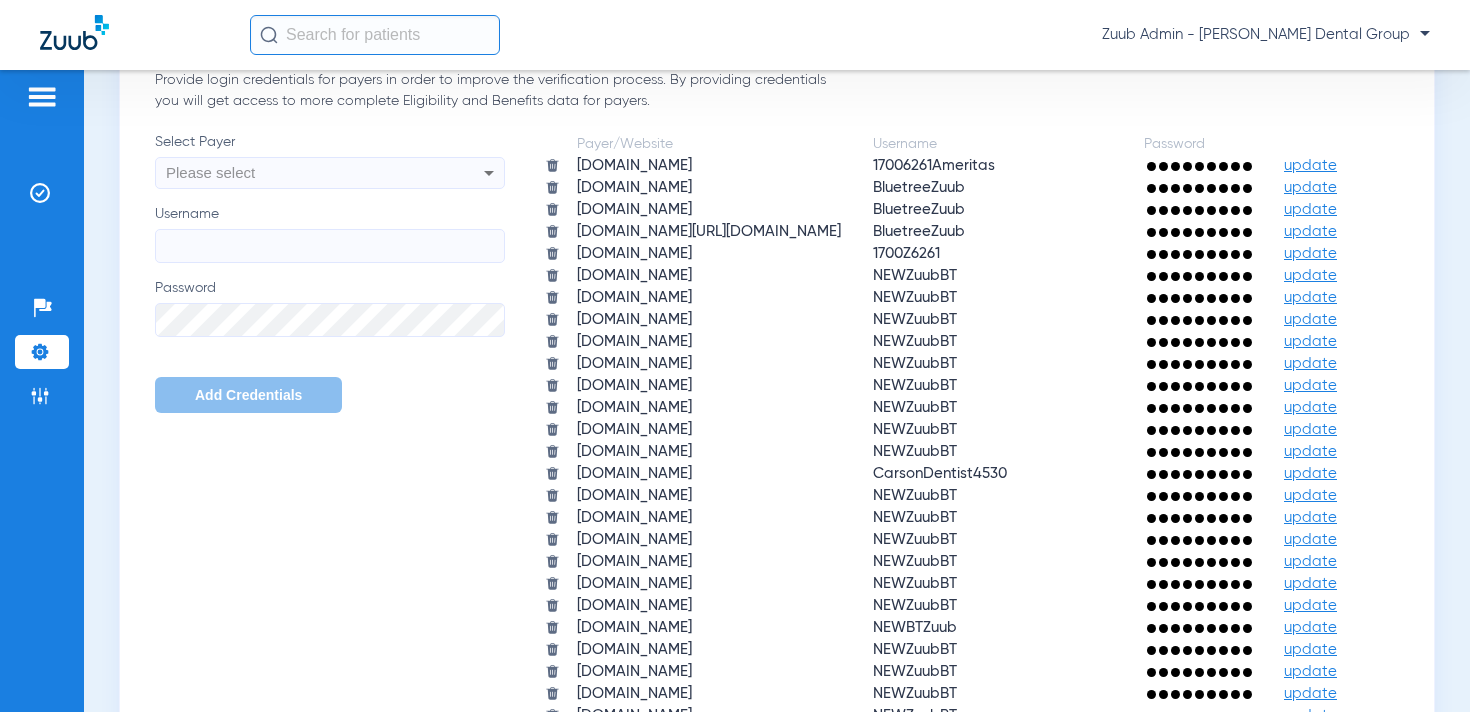 click on "Settings" 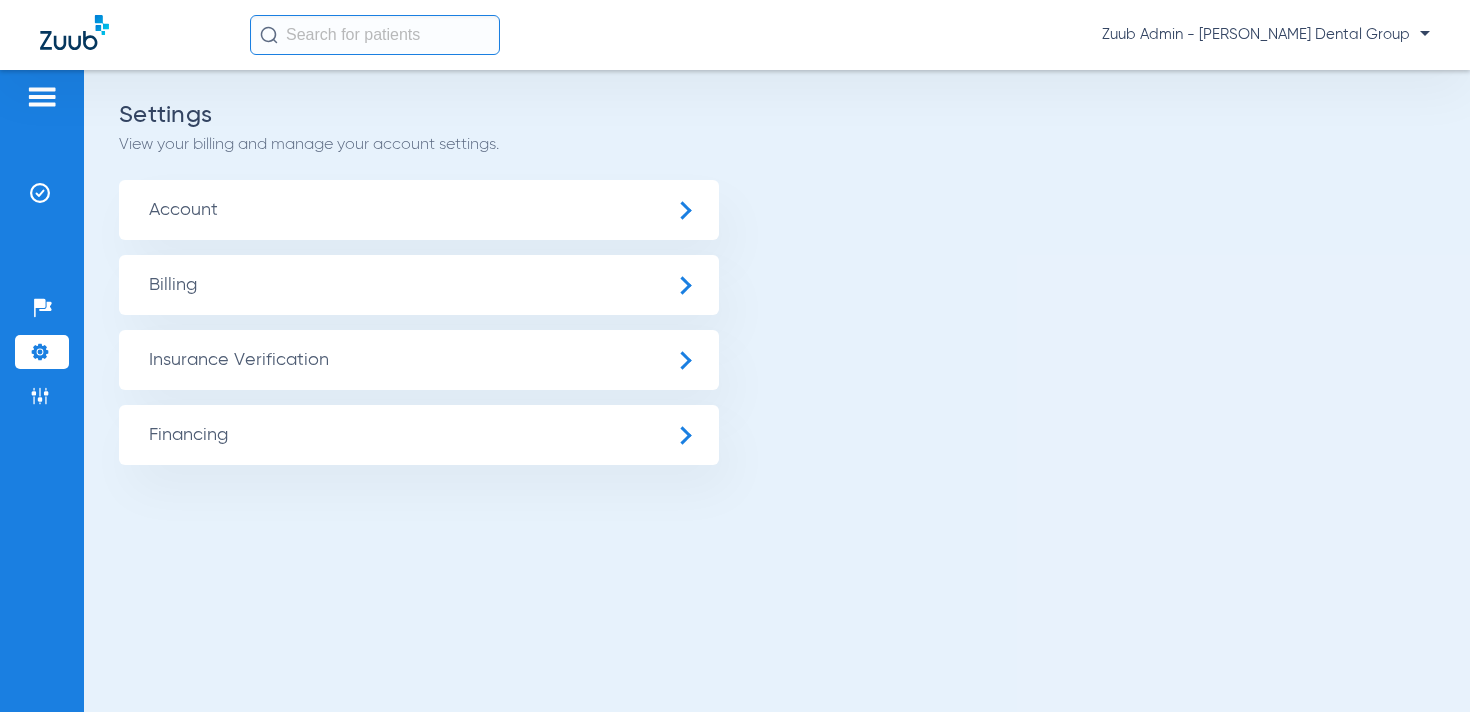 scroll, scrollTop: 0, scrollLeft: 0, axis: both 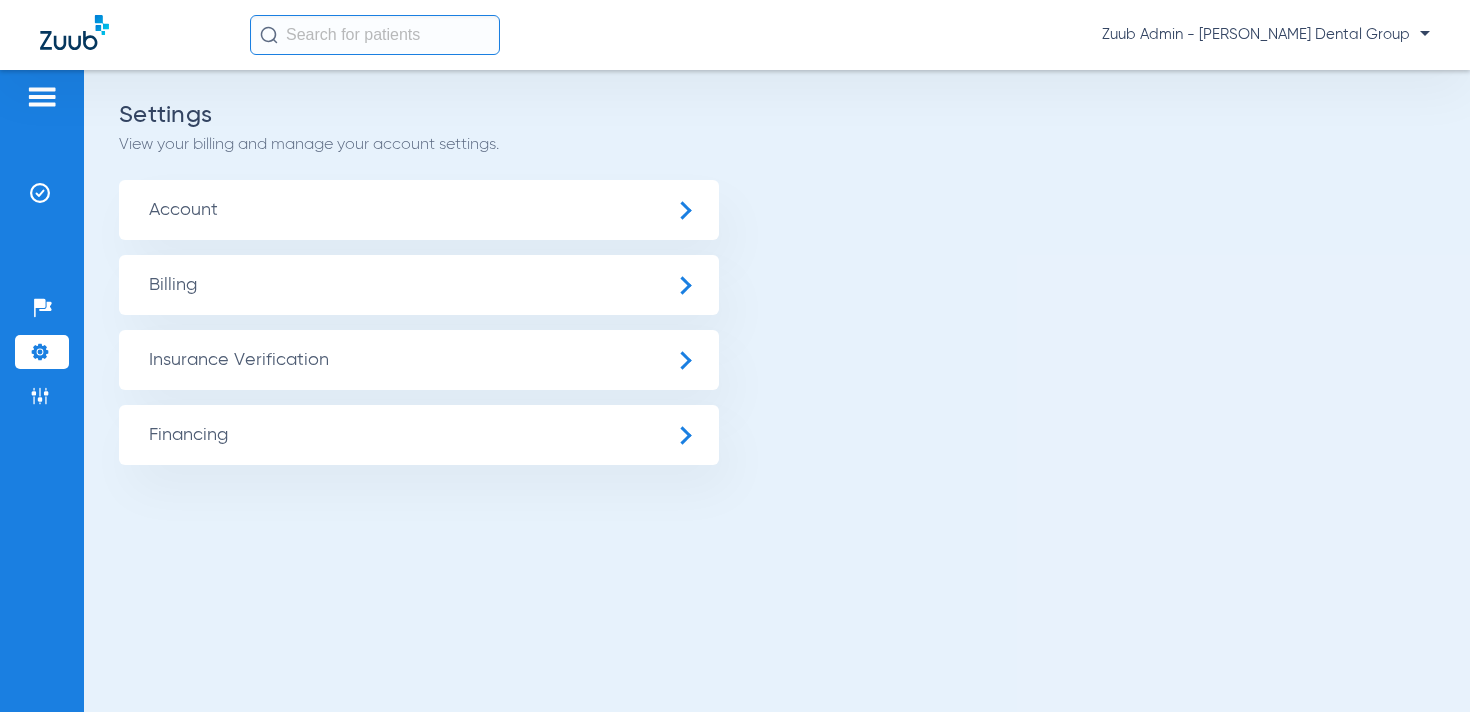 click on "Insurance Verification" 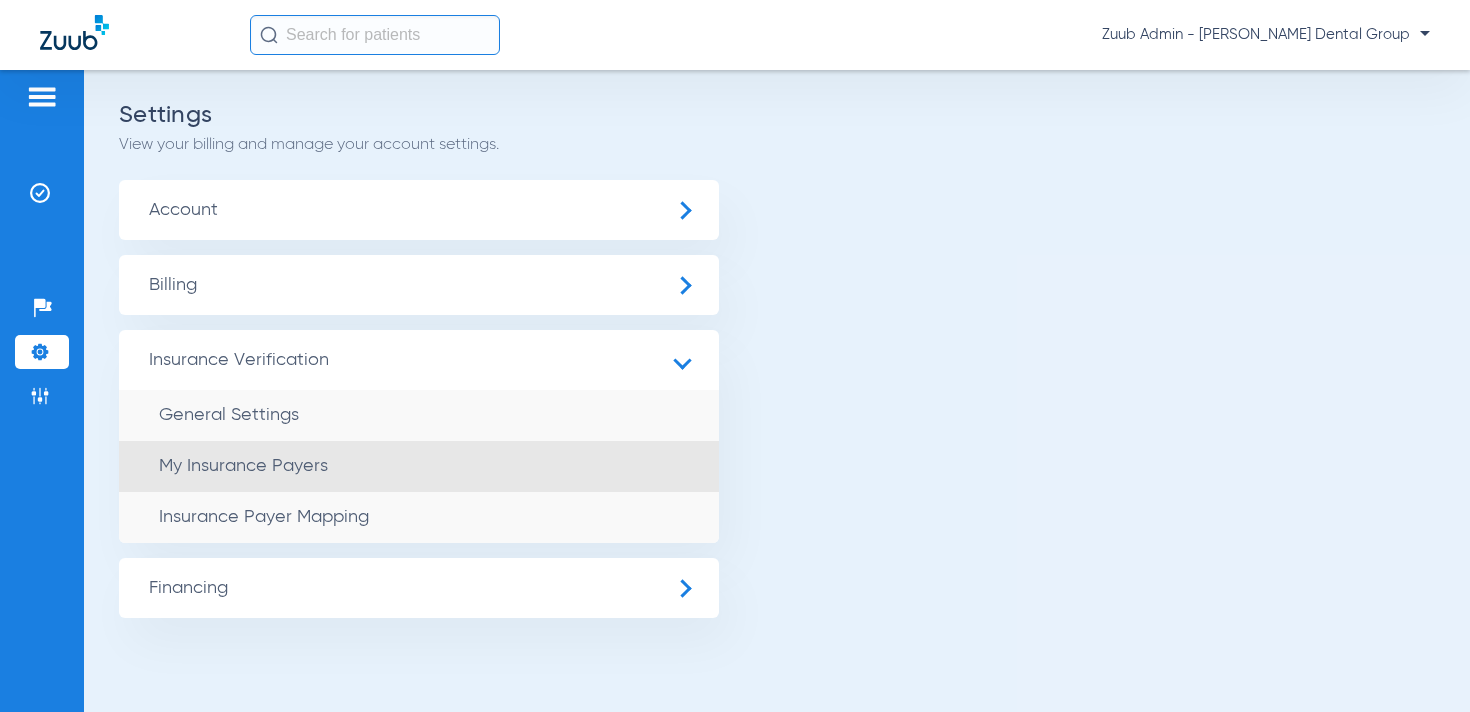 click on "My Insurance Payers" 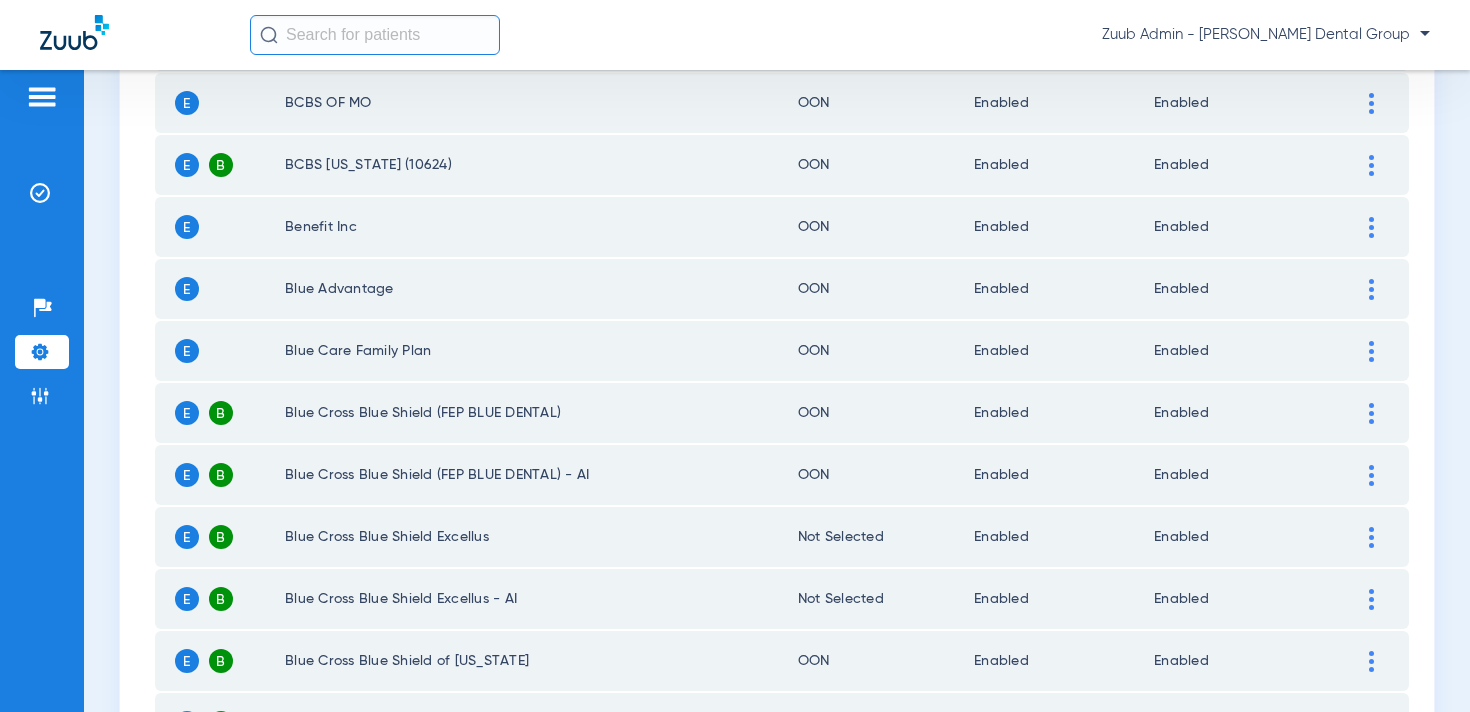 scroll, scrollTop: 2902, scrollLeft: 0, axis: vertical 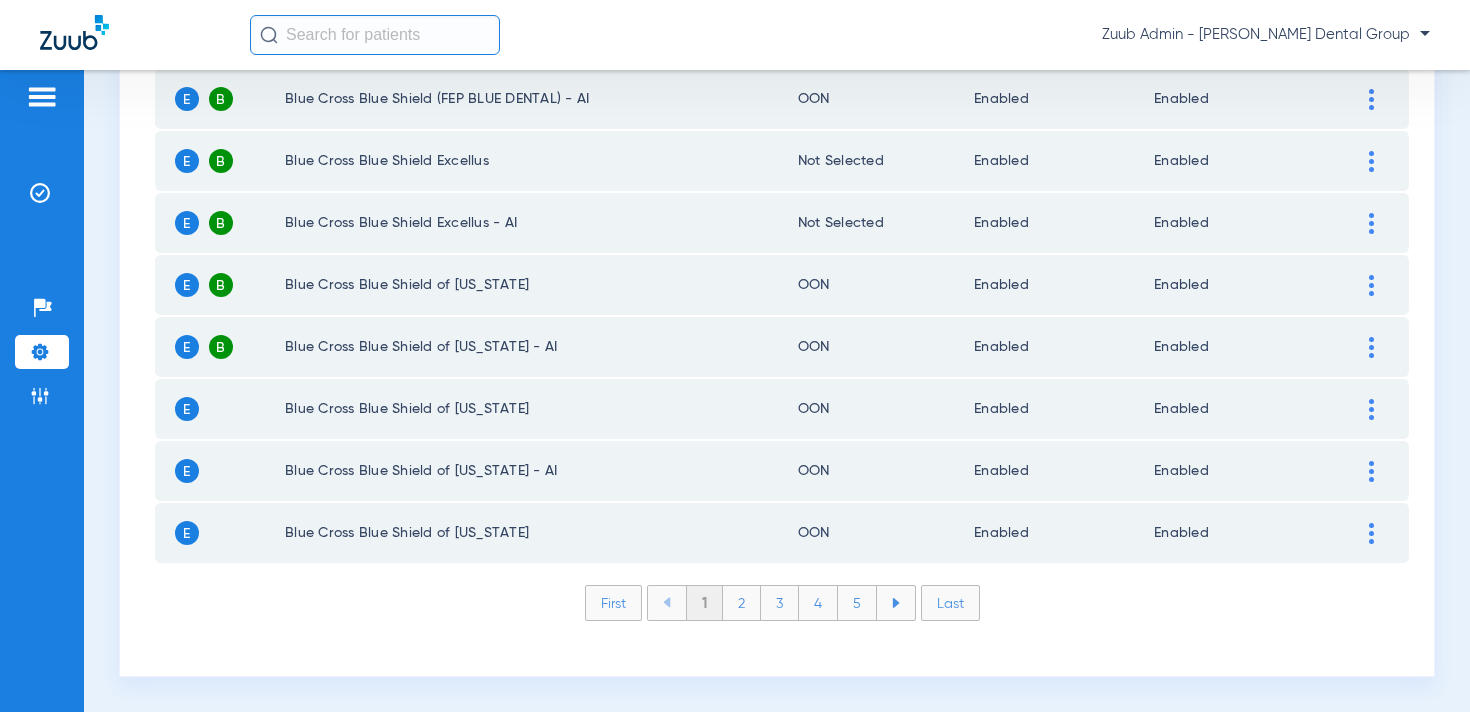 click on "3" 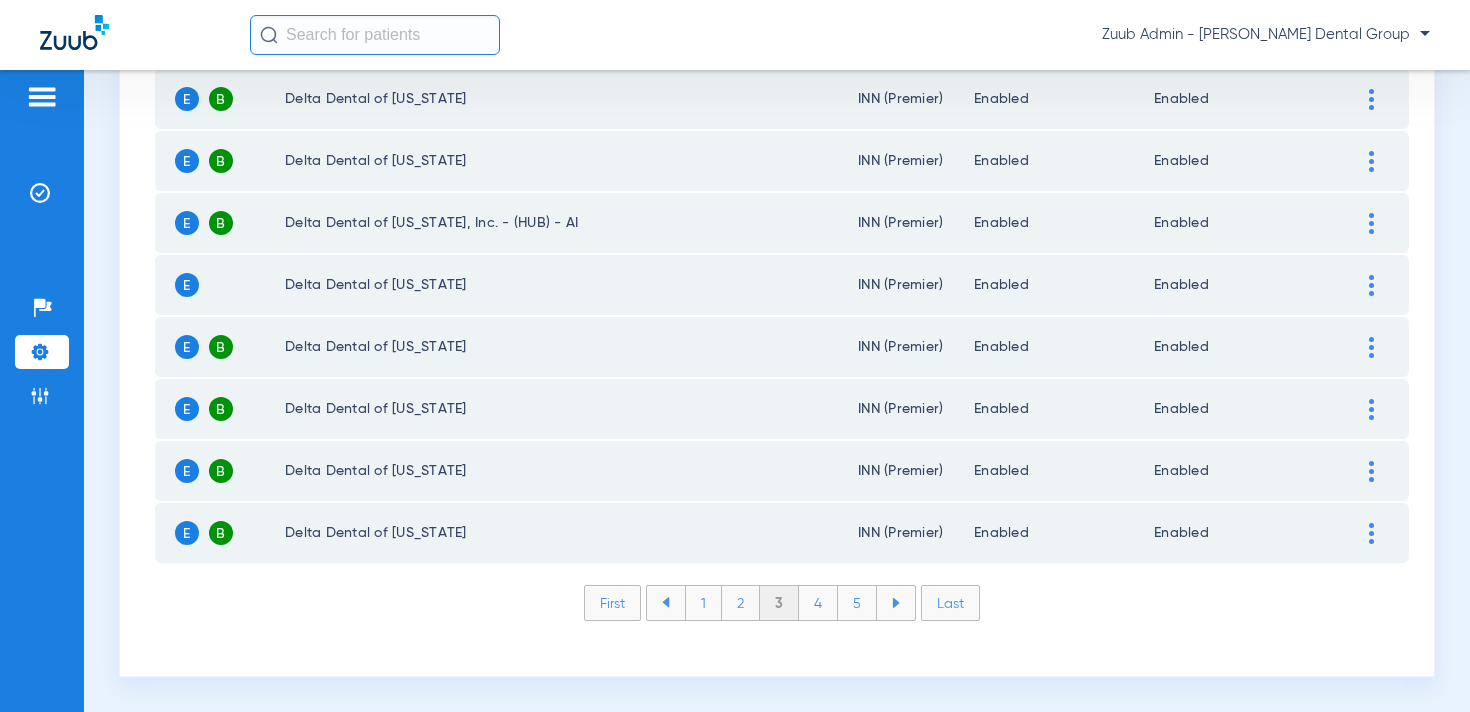 click on "4" 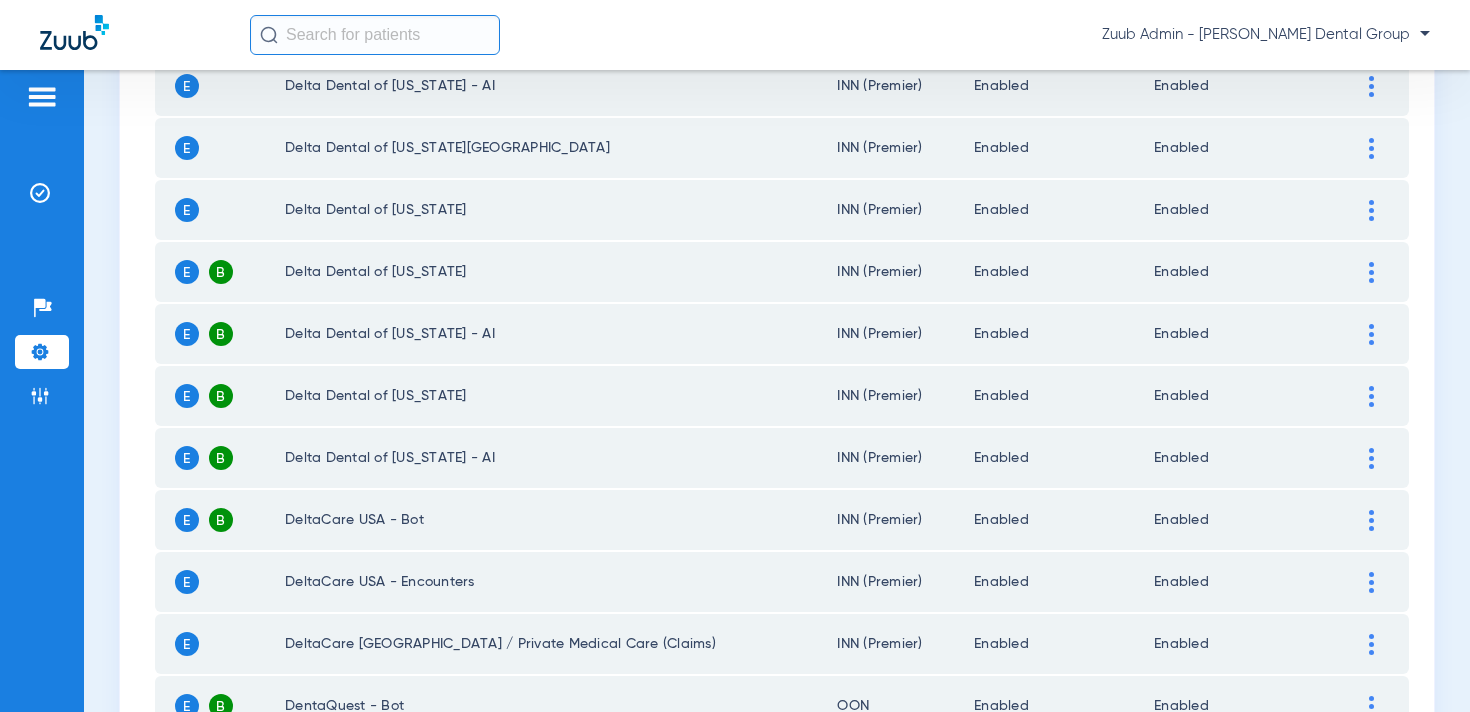 scroll, scrollTop: 1873, scrollLeft: 0, axis: vertical 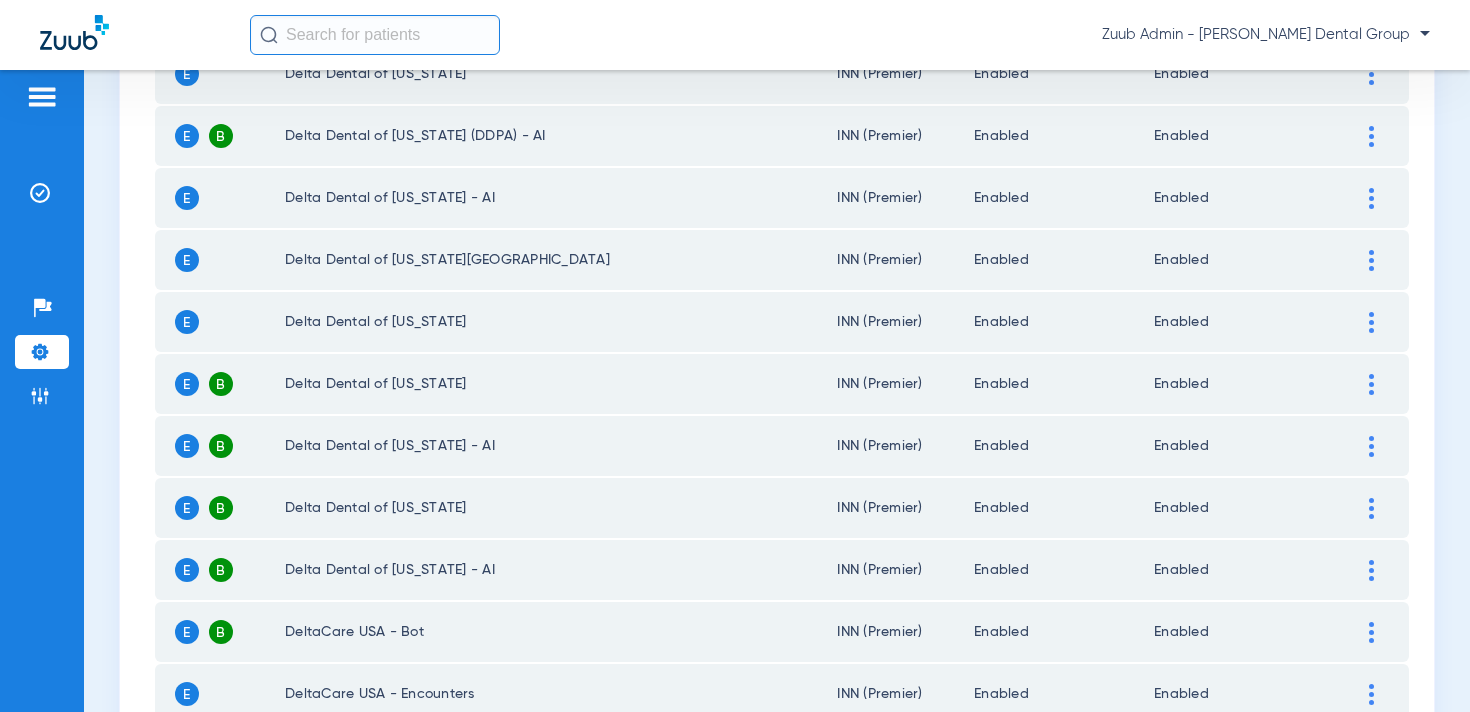 click 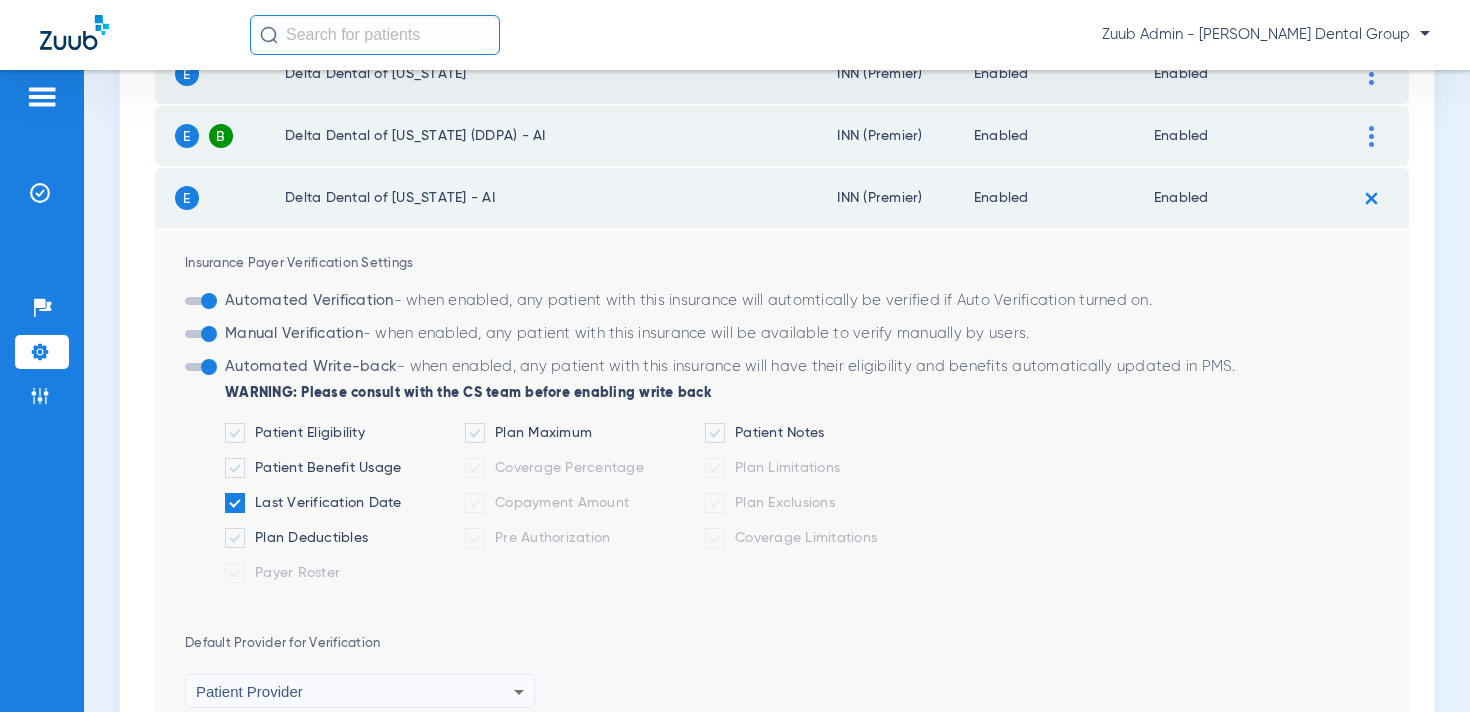 click 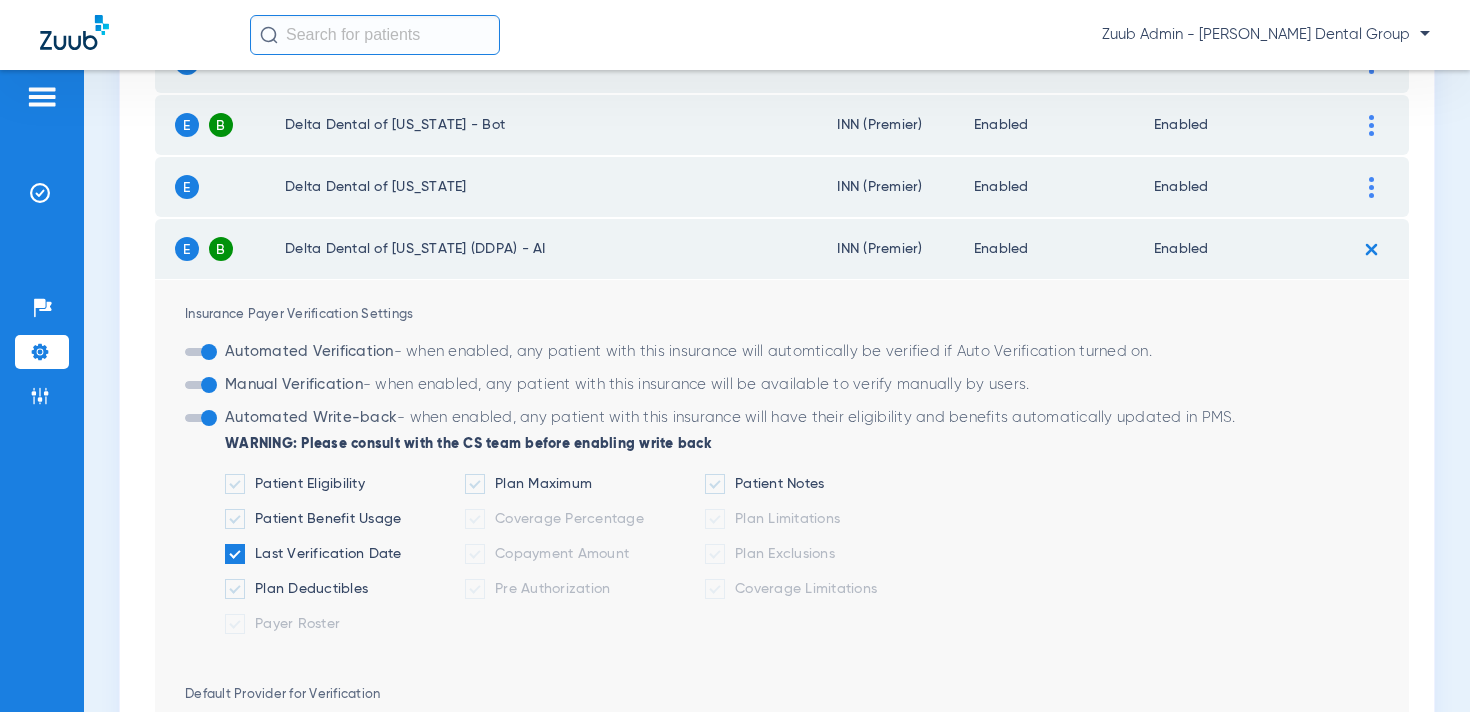 scroll, scrollTop: 1750, scrollLeft: 0, axis: vertical 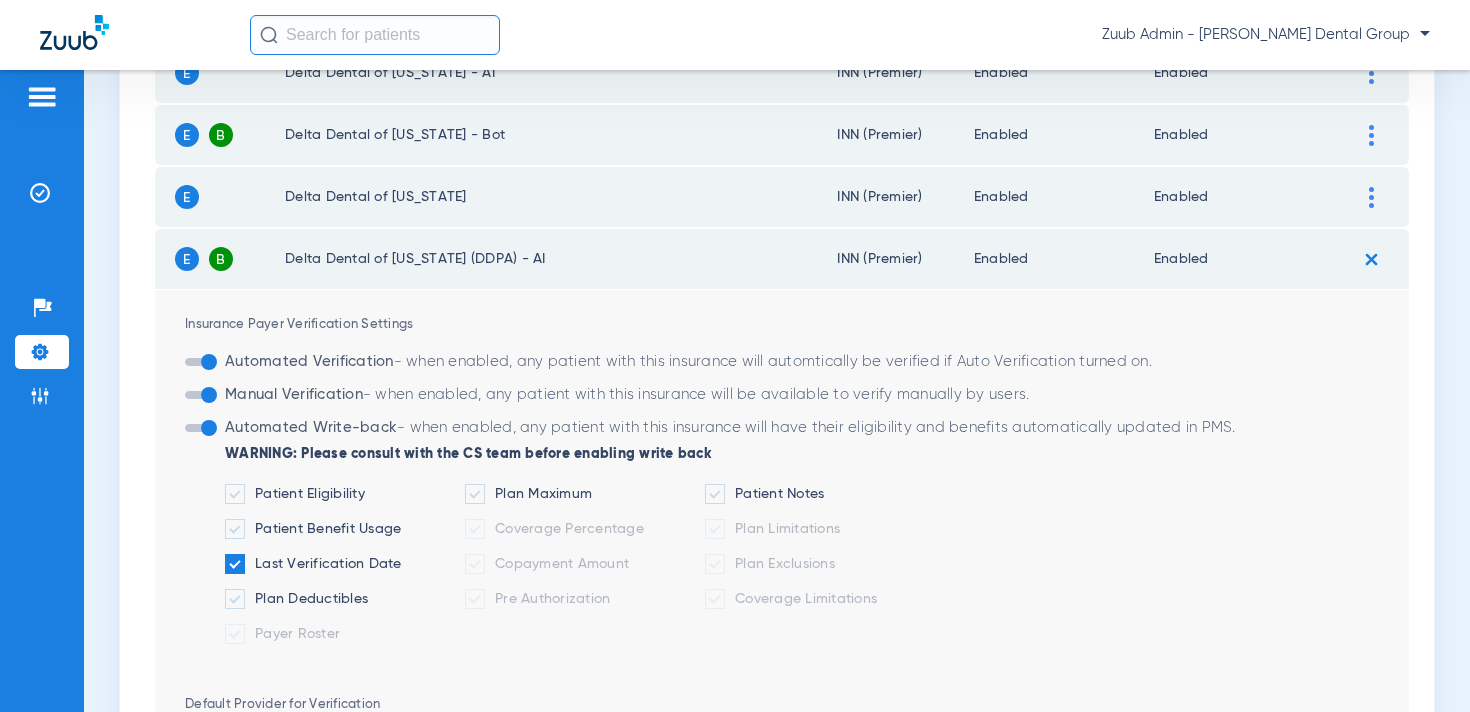 click 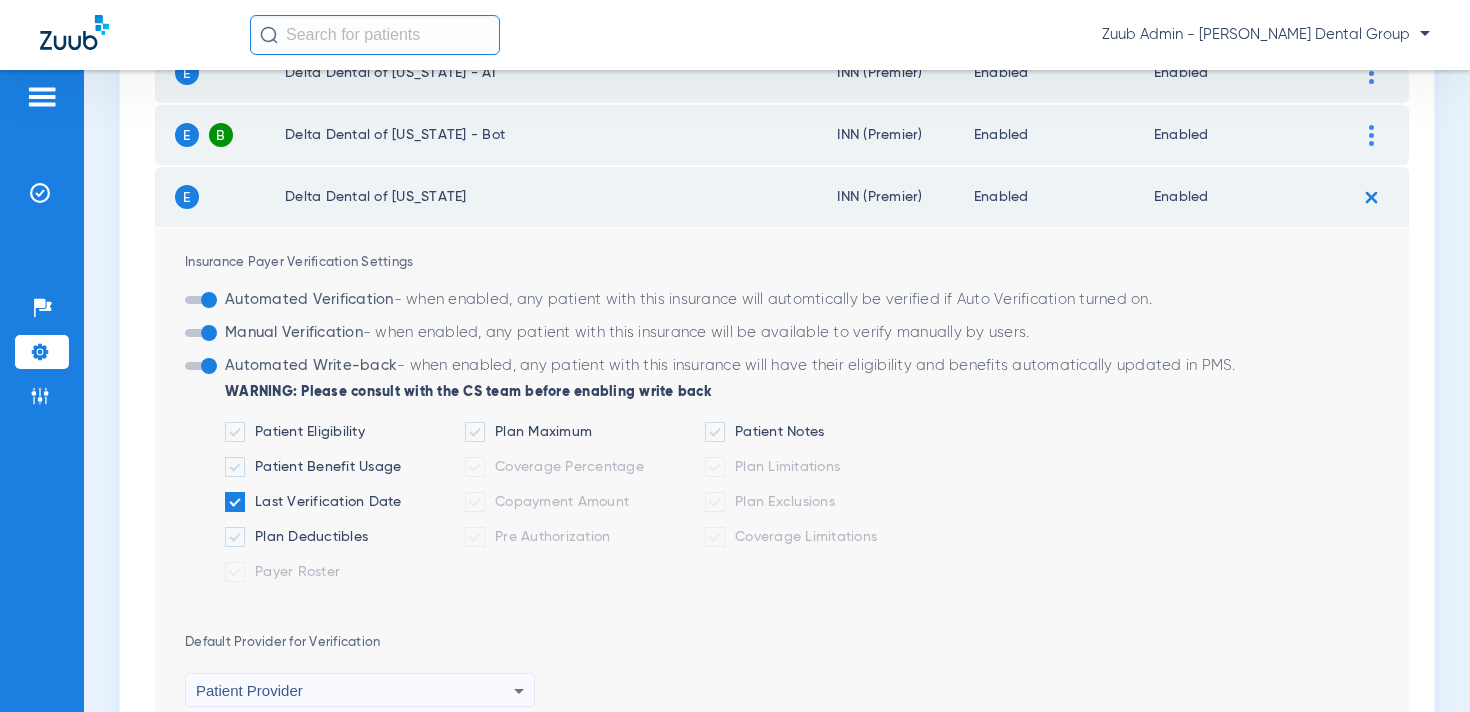 click 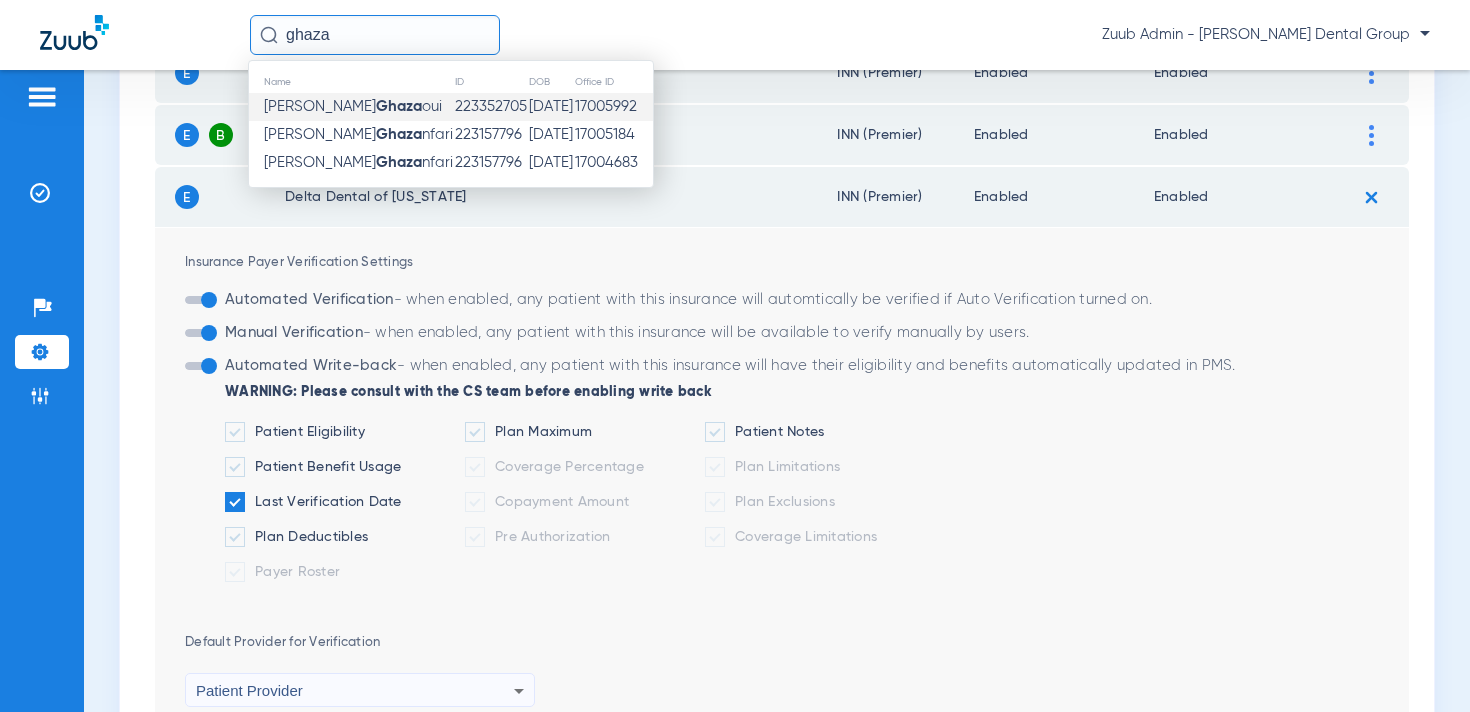 type on "ghaza" 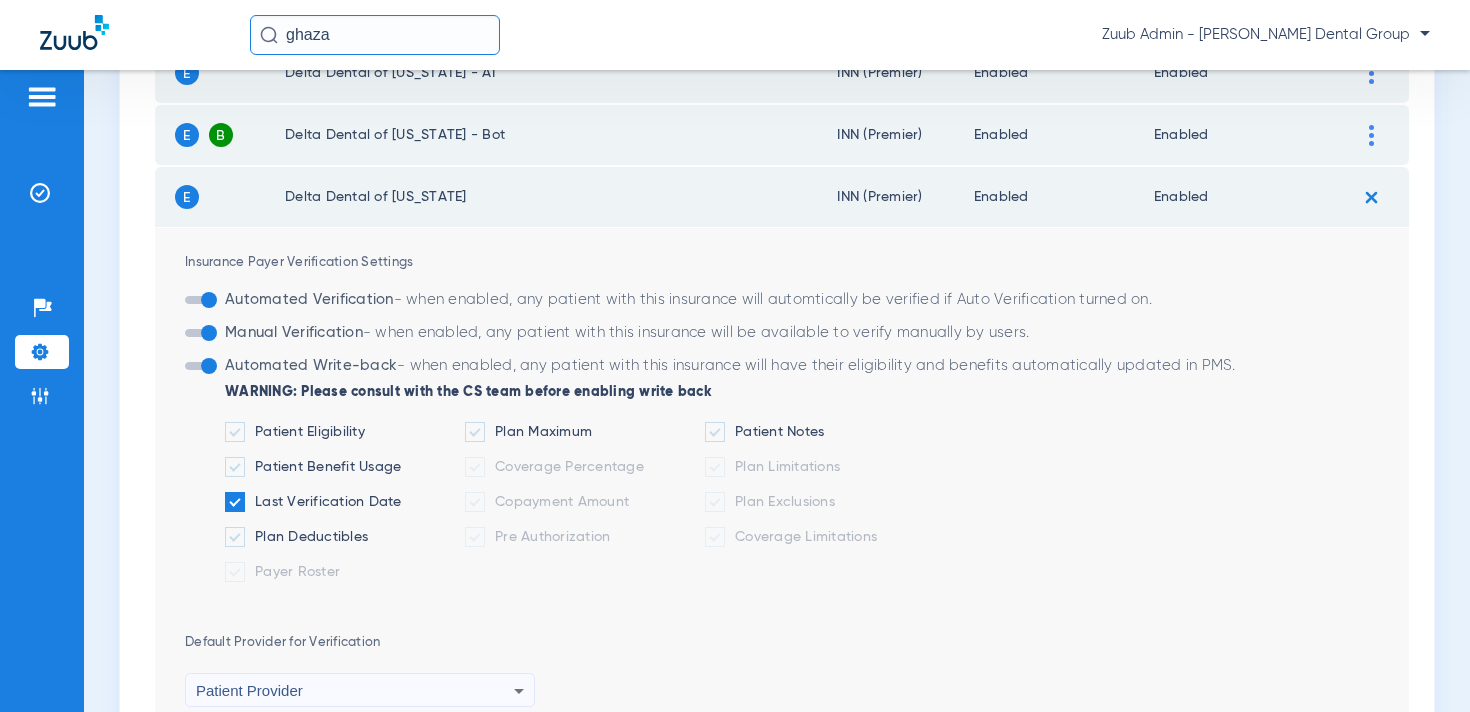 scroll, scrollTop: 0, scrollLeft: 0, axis: both 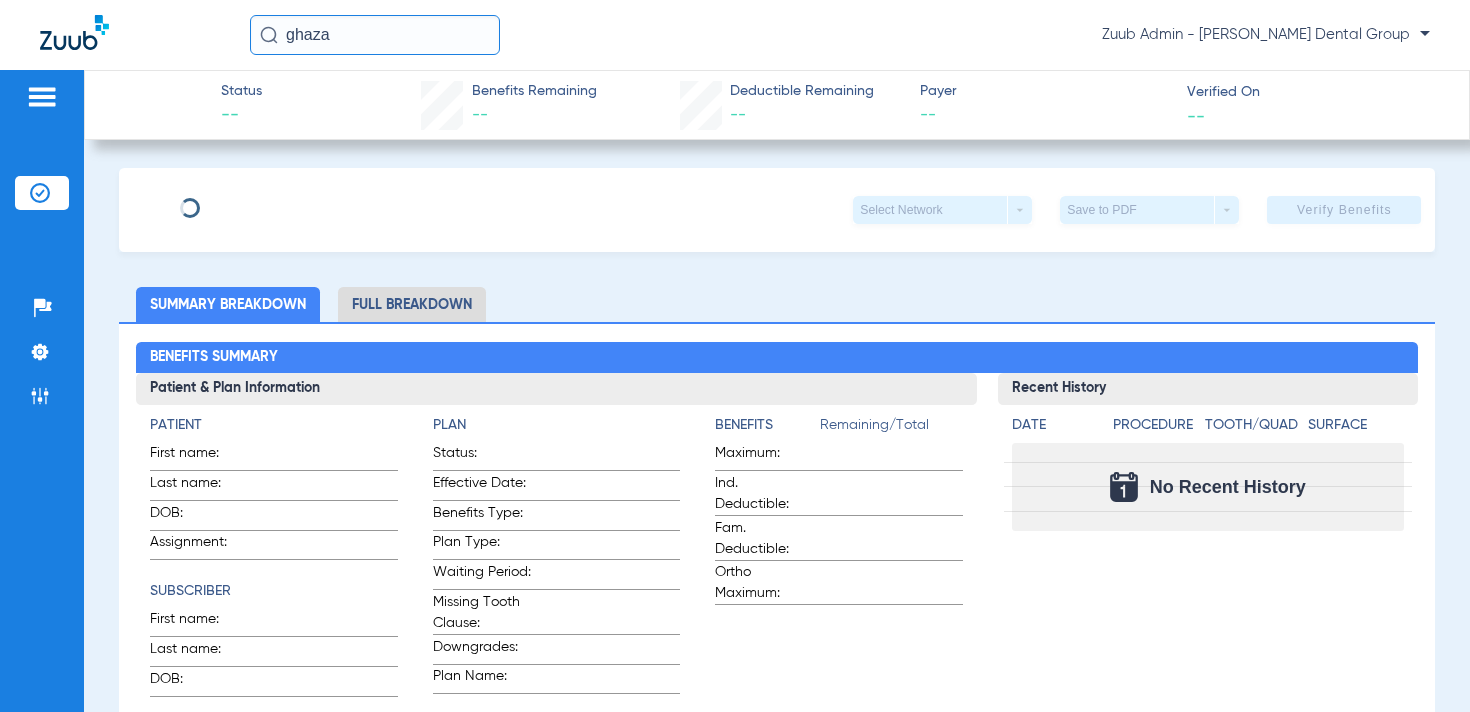type on "[PERSON_NAME]" 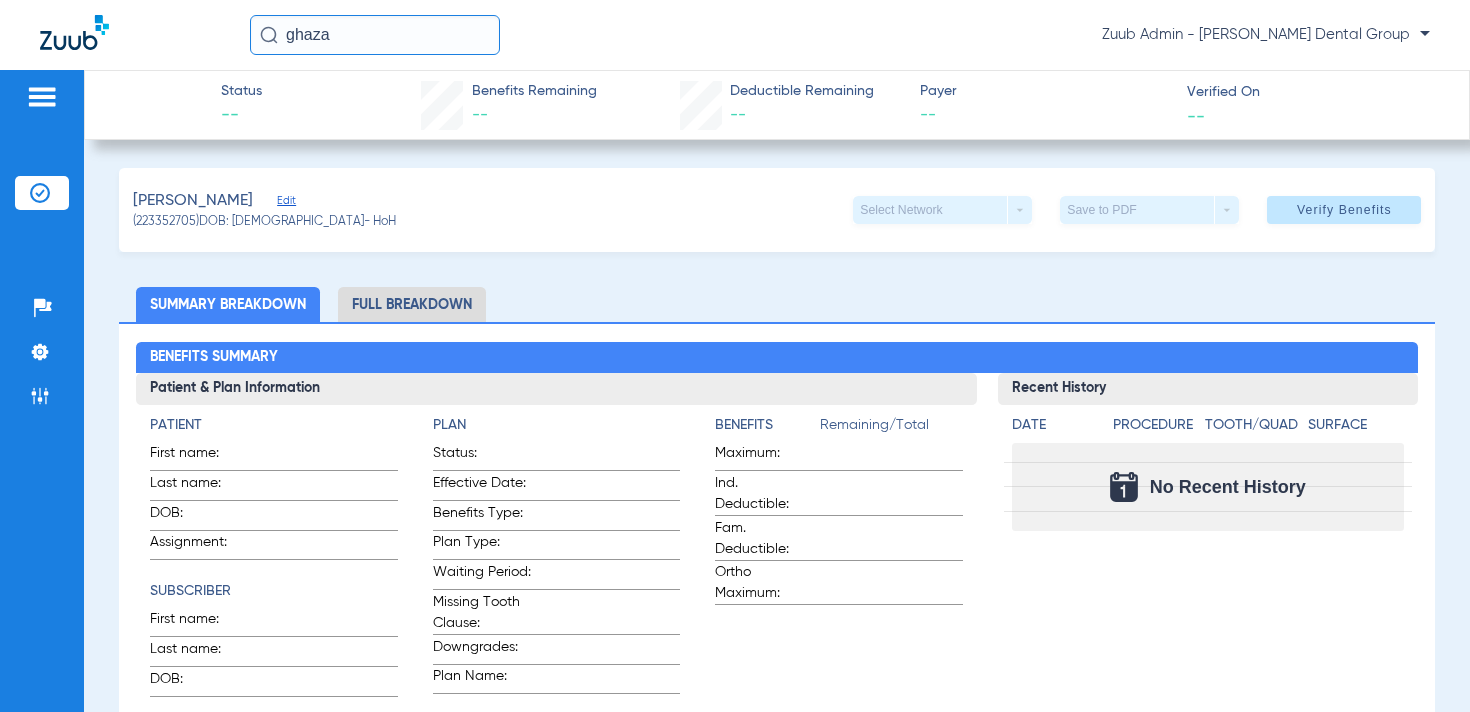 click on "Edit" 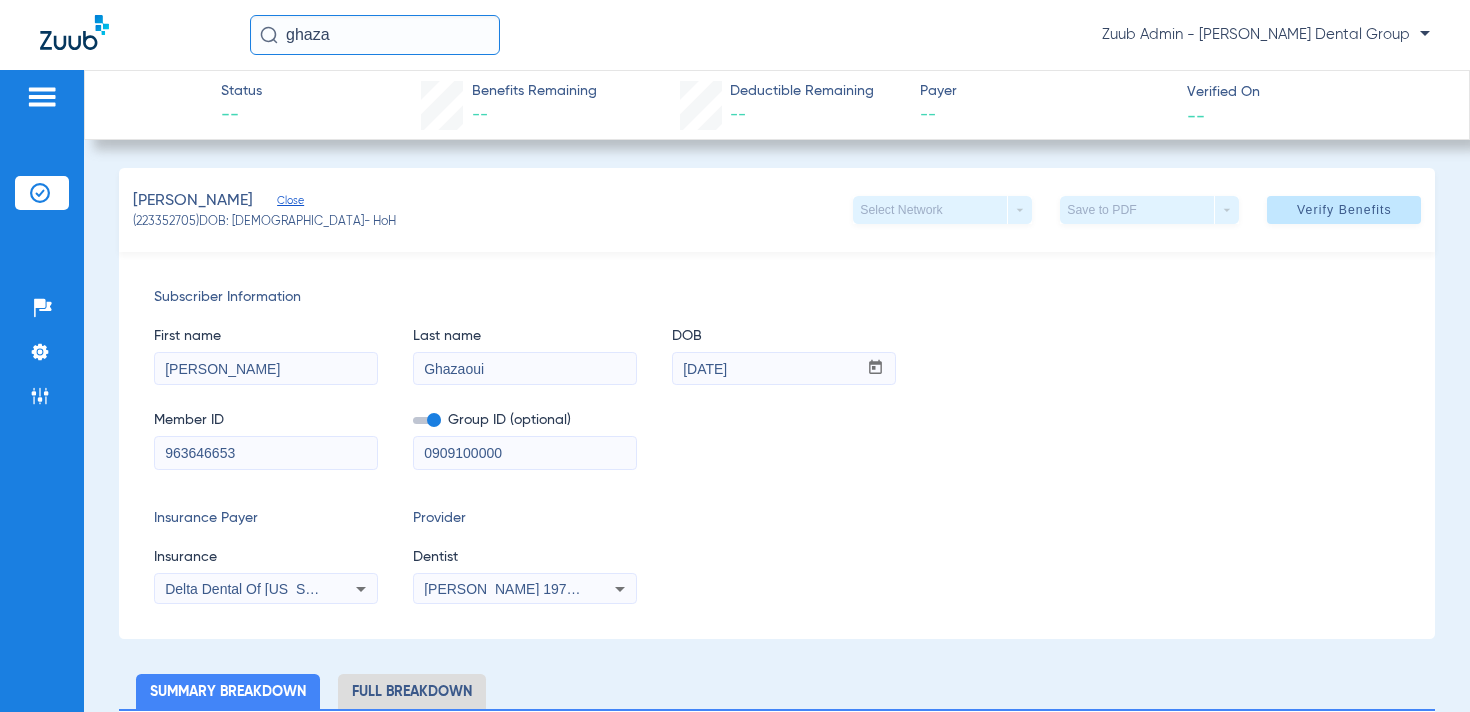 click on "ghaza" 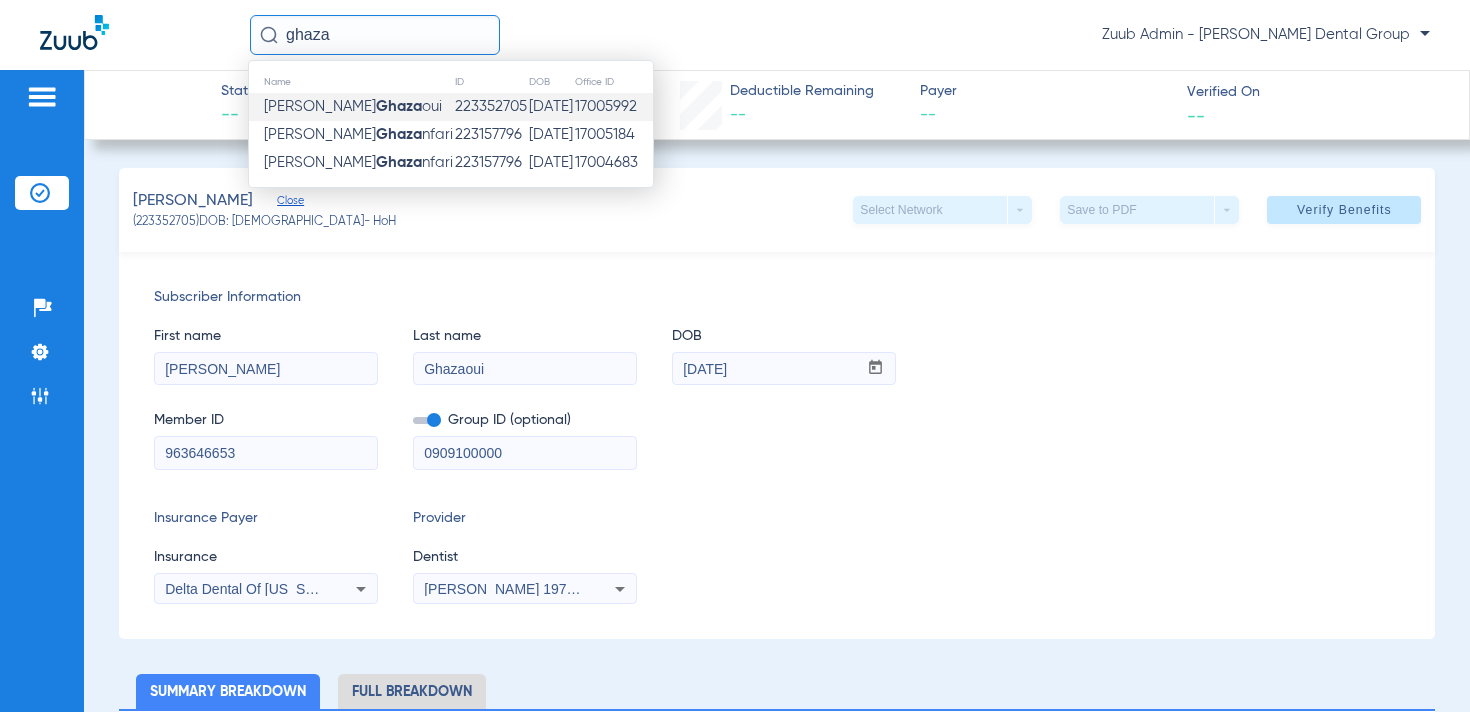 click on "ghaza" 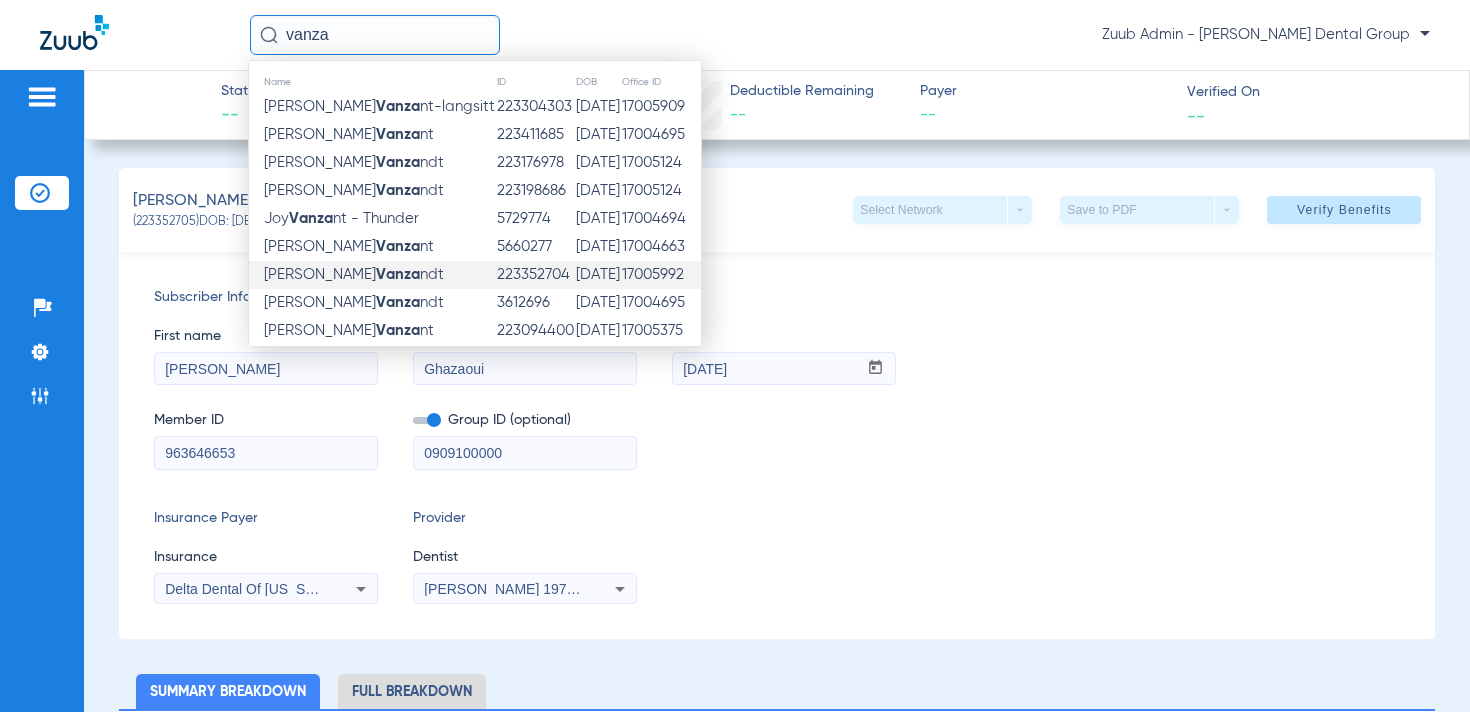 type on "vanza" 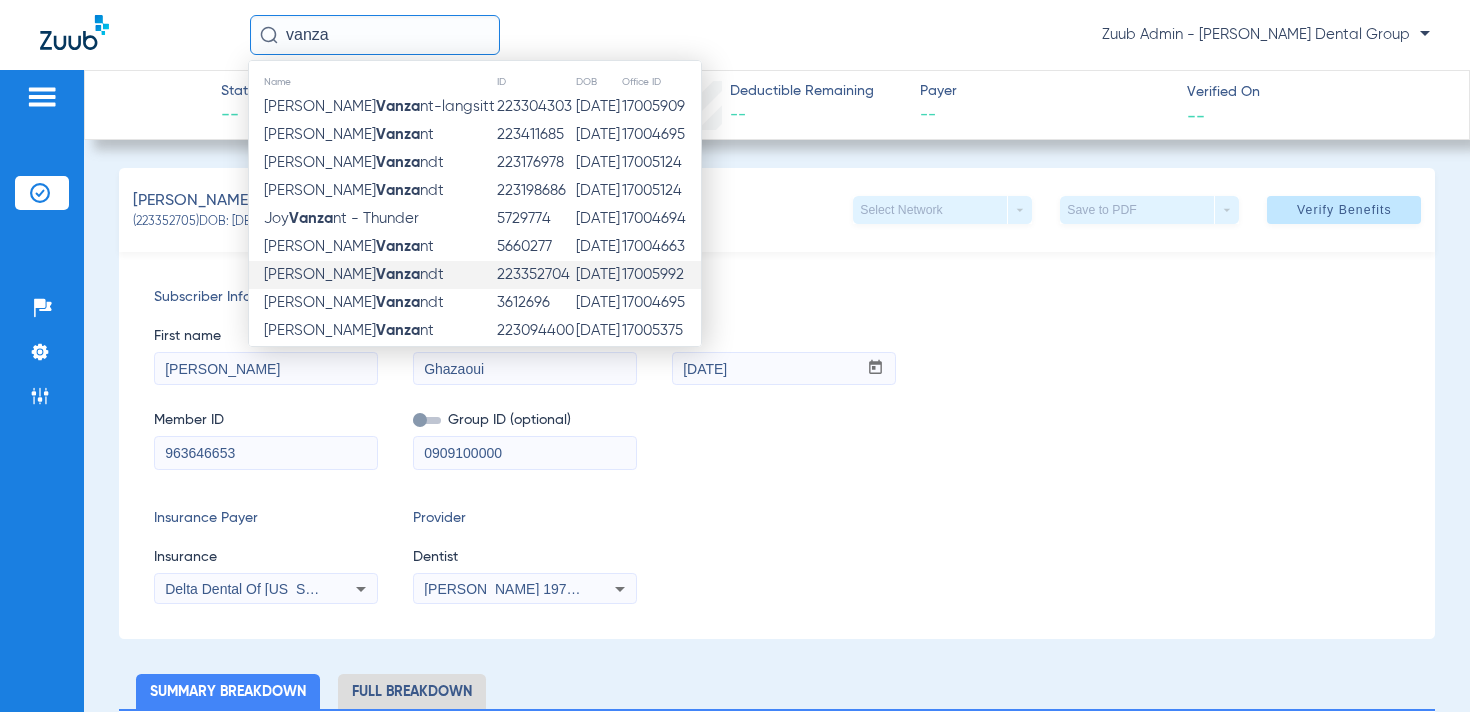 type 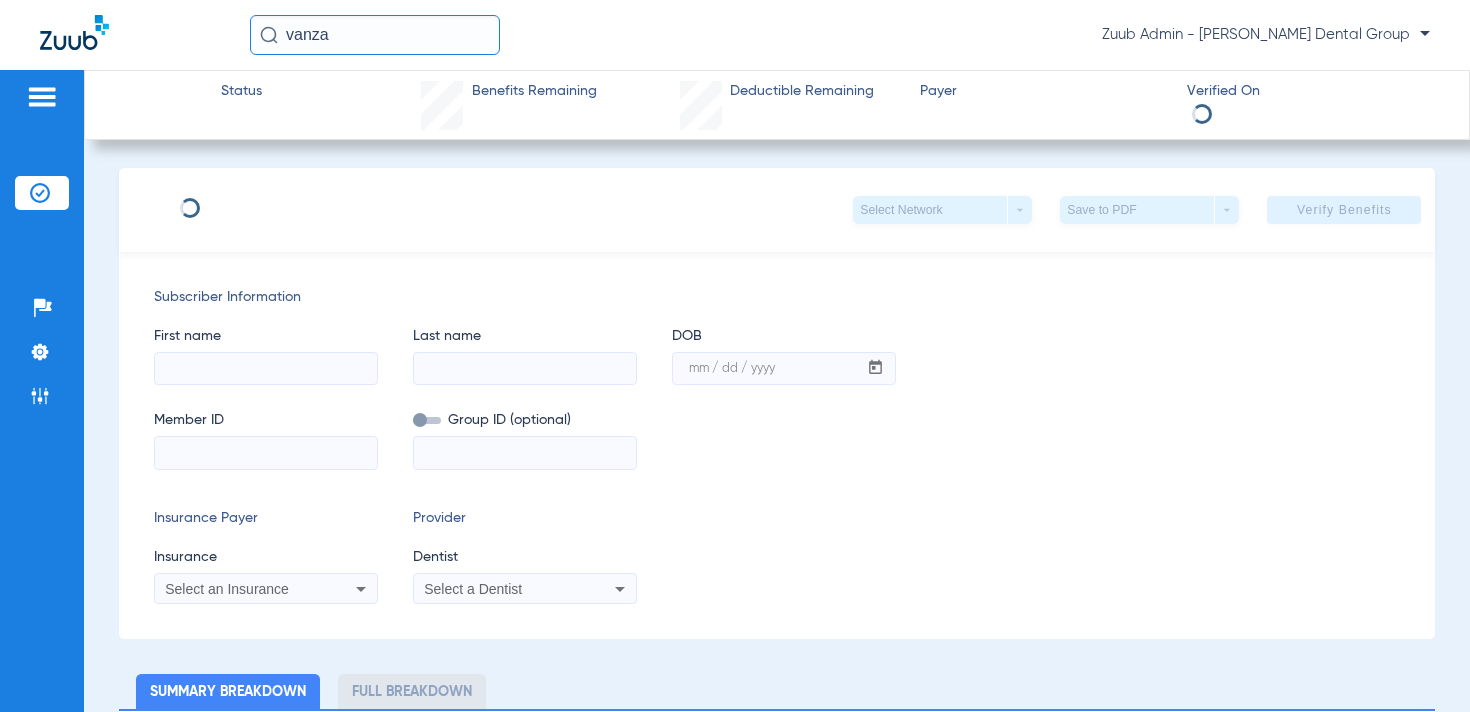 type on "[PERSON_NAME]" 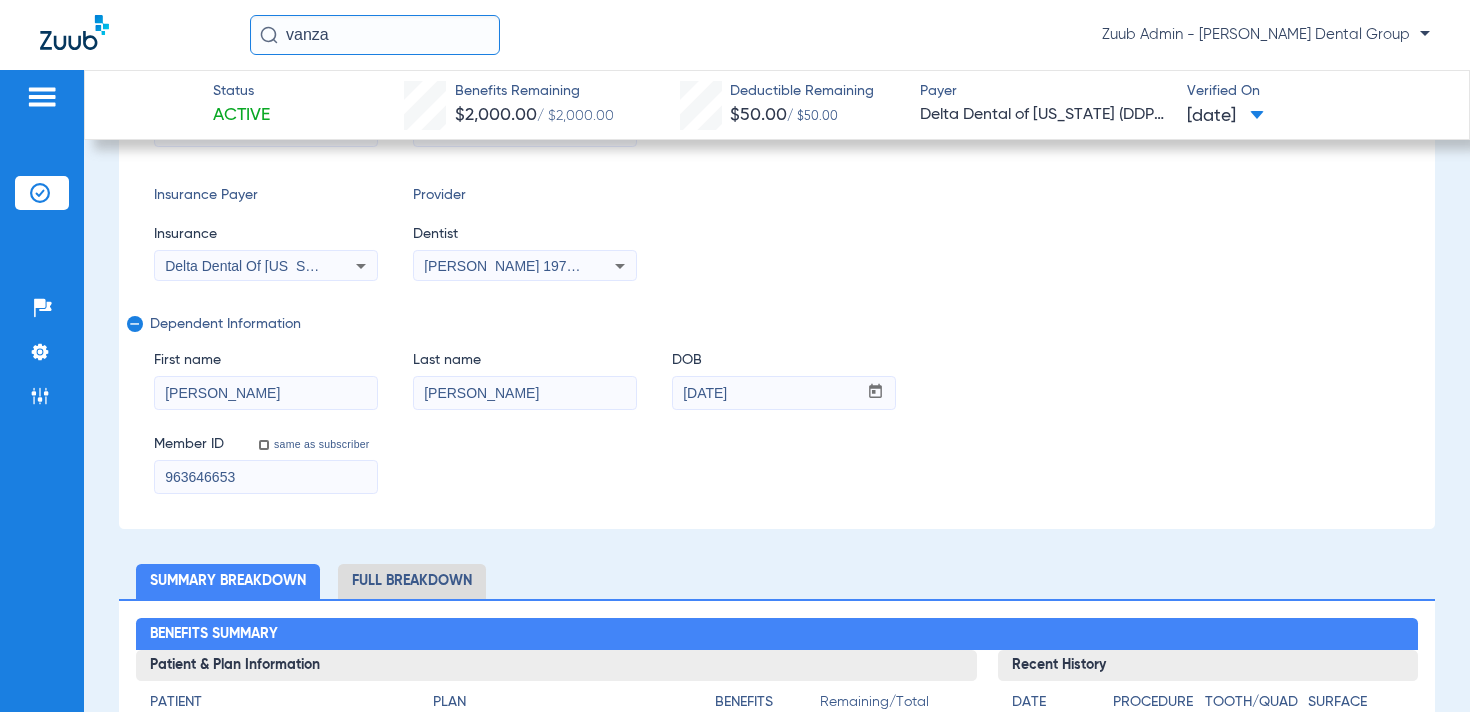 scroll, scrollTop: 327, scrollLeft: 0, axis: vertical 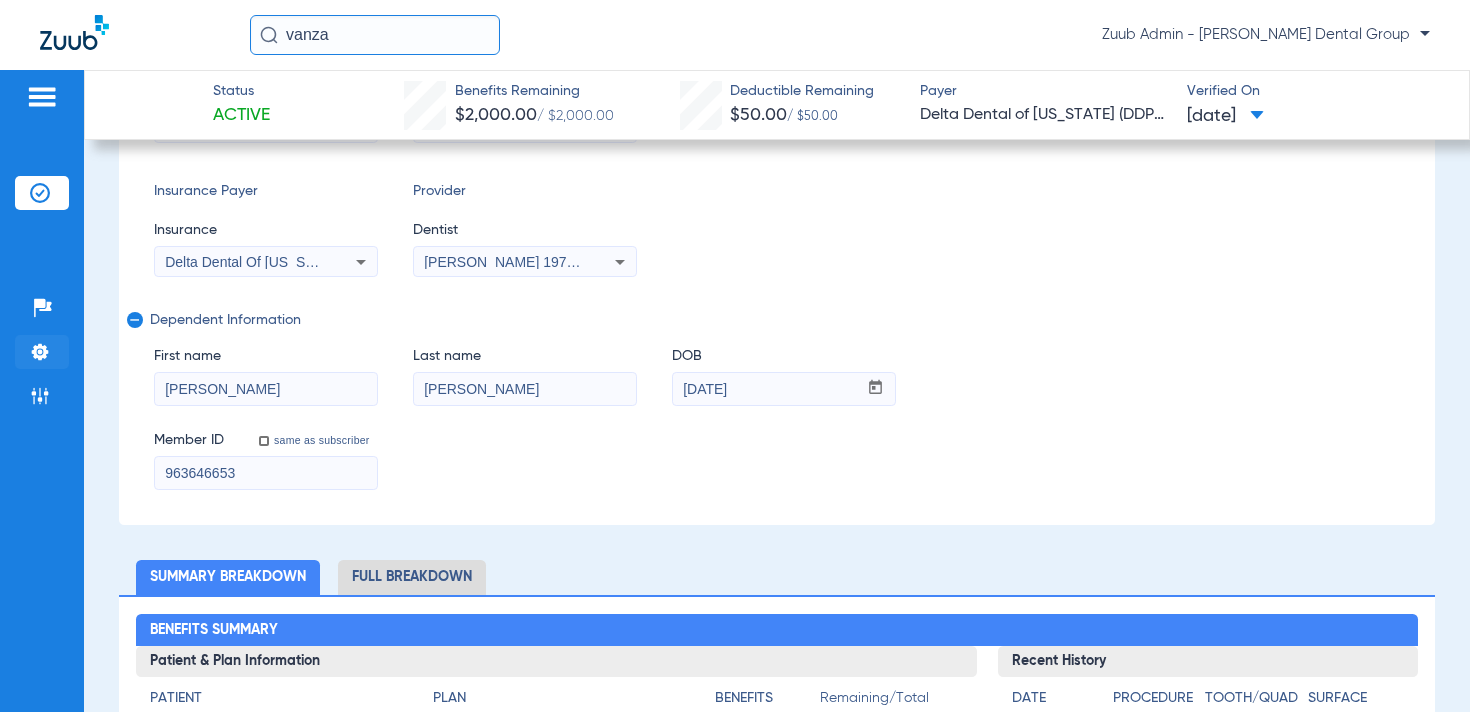 click 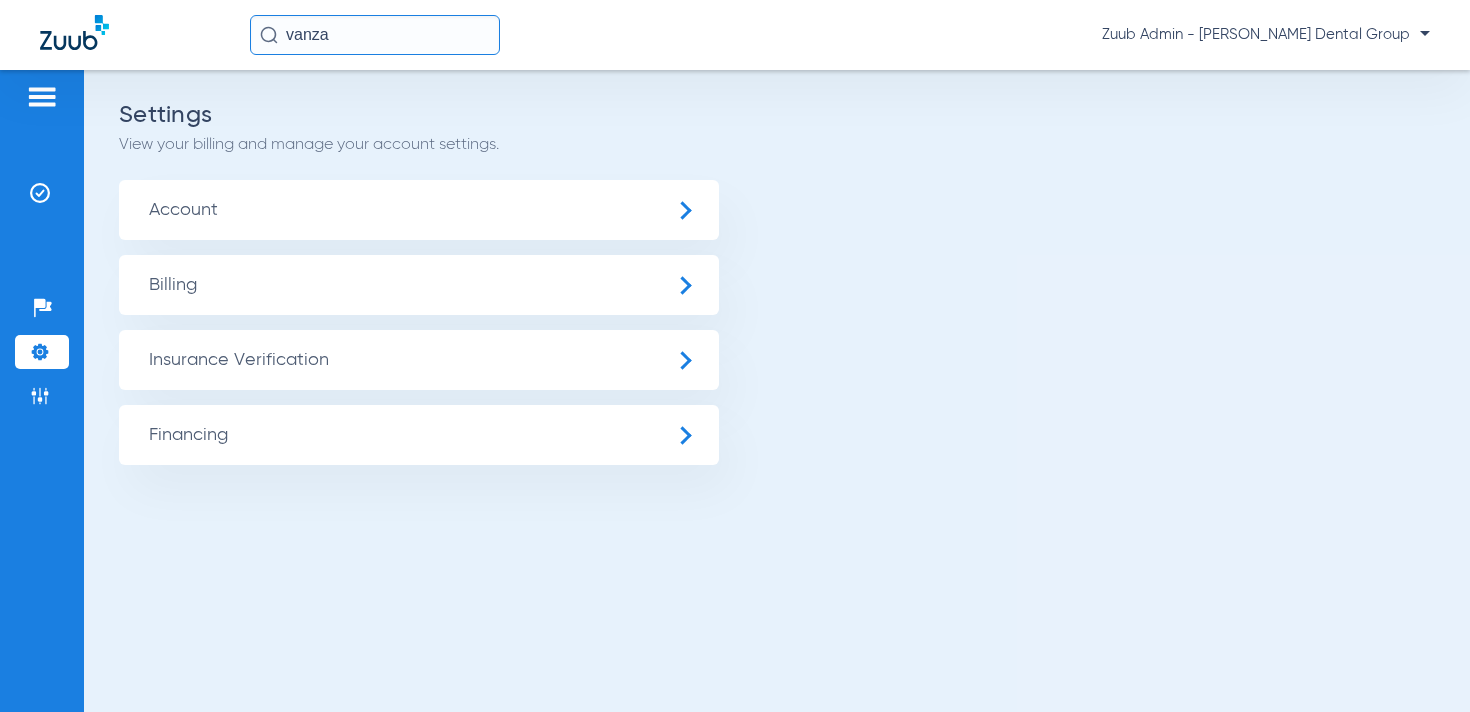 scroll, scrollTop: 0, scrollLeft: 0, axis: both 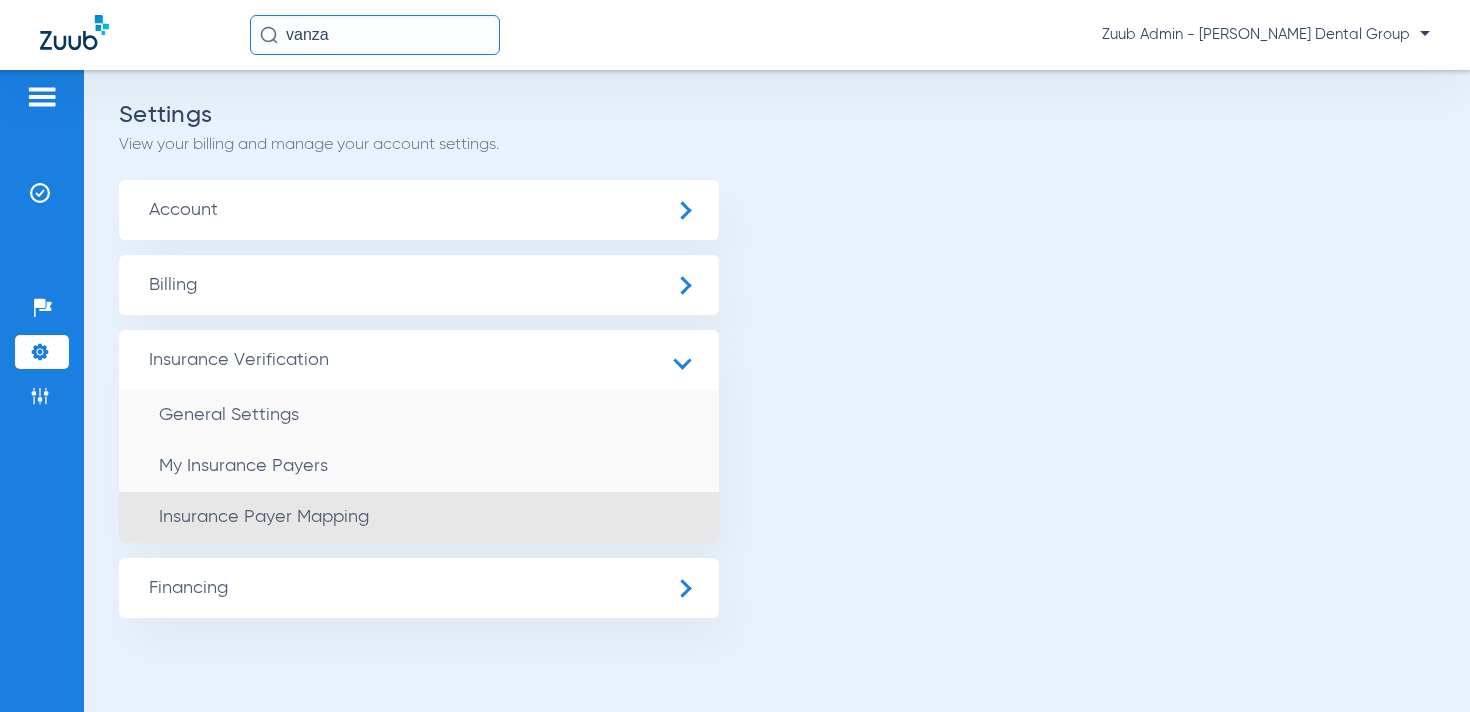 click on "Insurance Payer Mapping" 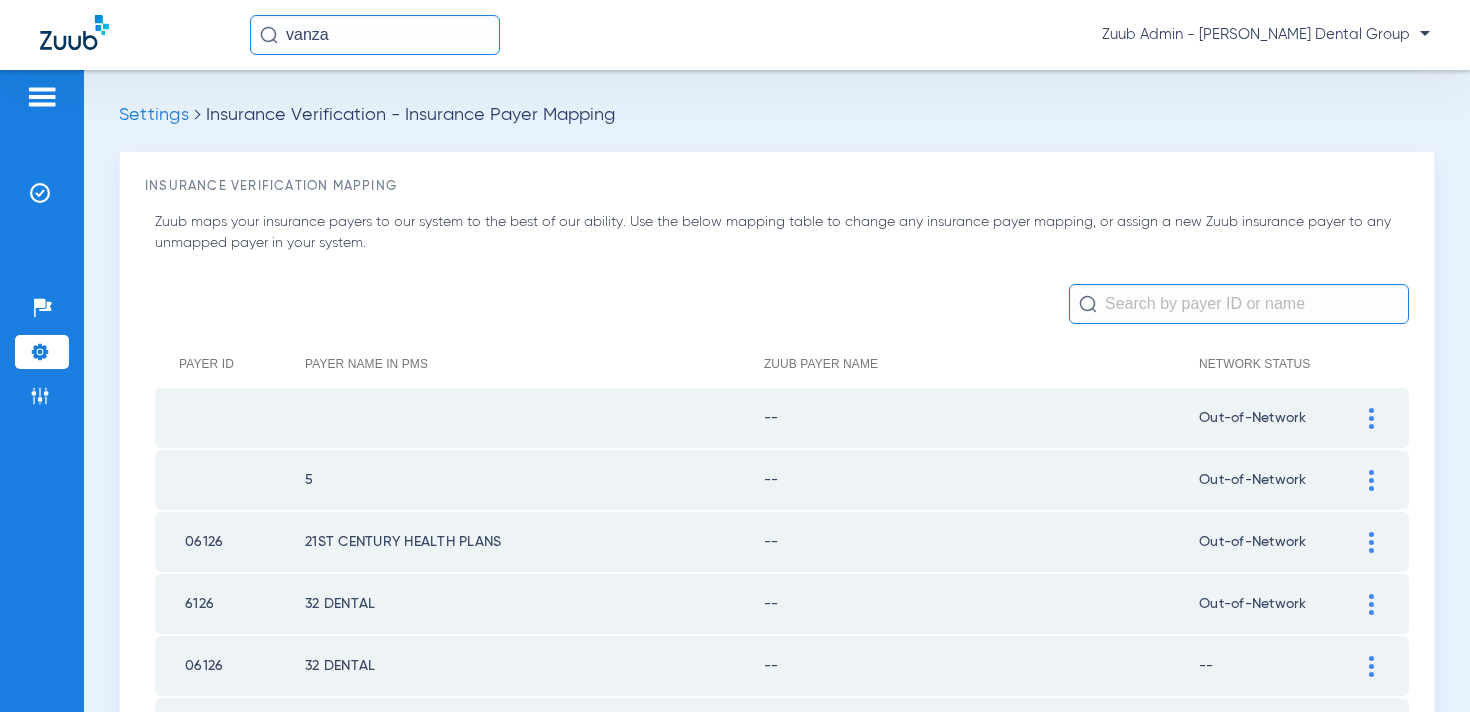 scroll, scrollTop: 0, scrollLeft: 0, axis: both 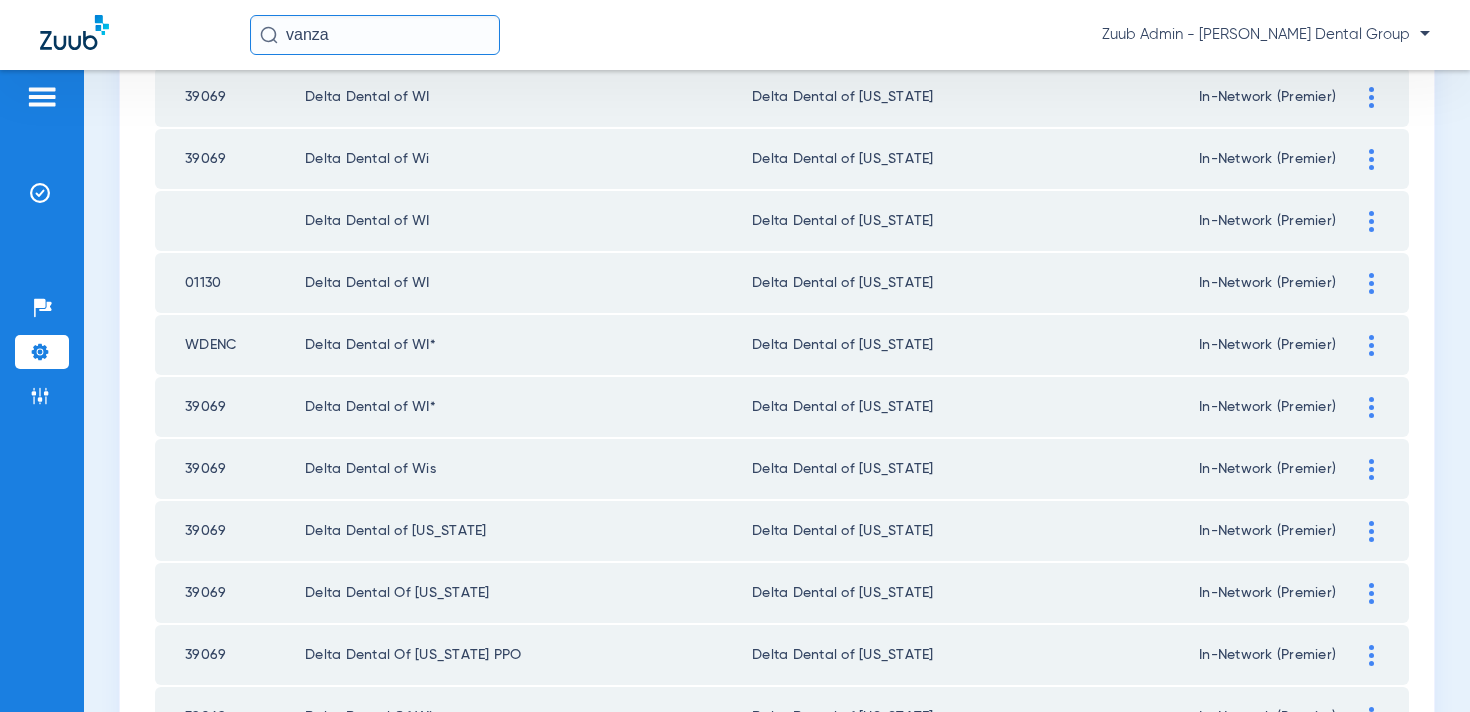 click on "Insurance Verification Mapping  Zuub maps your insurance payers to our system to the best of our ability. Use the below mapping table to change any insurance payer mapping, or assign a new Zuub insurance payer to any unmapped payer in your system.  delta dental of w Payer ID Payer Name in PMS Zuub Payer Name Network Status  91062   Delta Dental of WA   Delta Dental of Washington (DDPA) - AI   In-Network (Premier)  Payer Electronic ID  91062  Payer Match in Zuub Payer Name  Delta Dental of WA  Are you In-Network or Out-of-Network with this payer?  In-Network   Out-of-Network   I don't know   PPO   Premier   Medicaid   Medicare   HMO   Smile Generation CA Dentist   Save   77777   Delta Dental of WA   Delta Dental of Washington (DDPA) - AI   In-Network (Premier)  Payer Electronic ID  77777  Payer Match in Zuub Payer Name  Delta Dental of WA  Are you In-Network or Out-of-Network with this payer?  In-Network   Out-of-Network   I don't know   PPO   Premier   Medicaid   Medicare   HMO   Smile Generation CA Dentist" 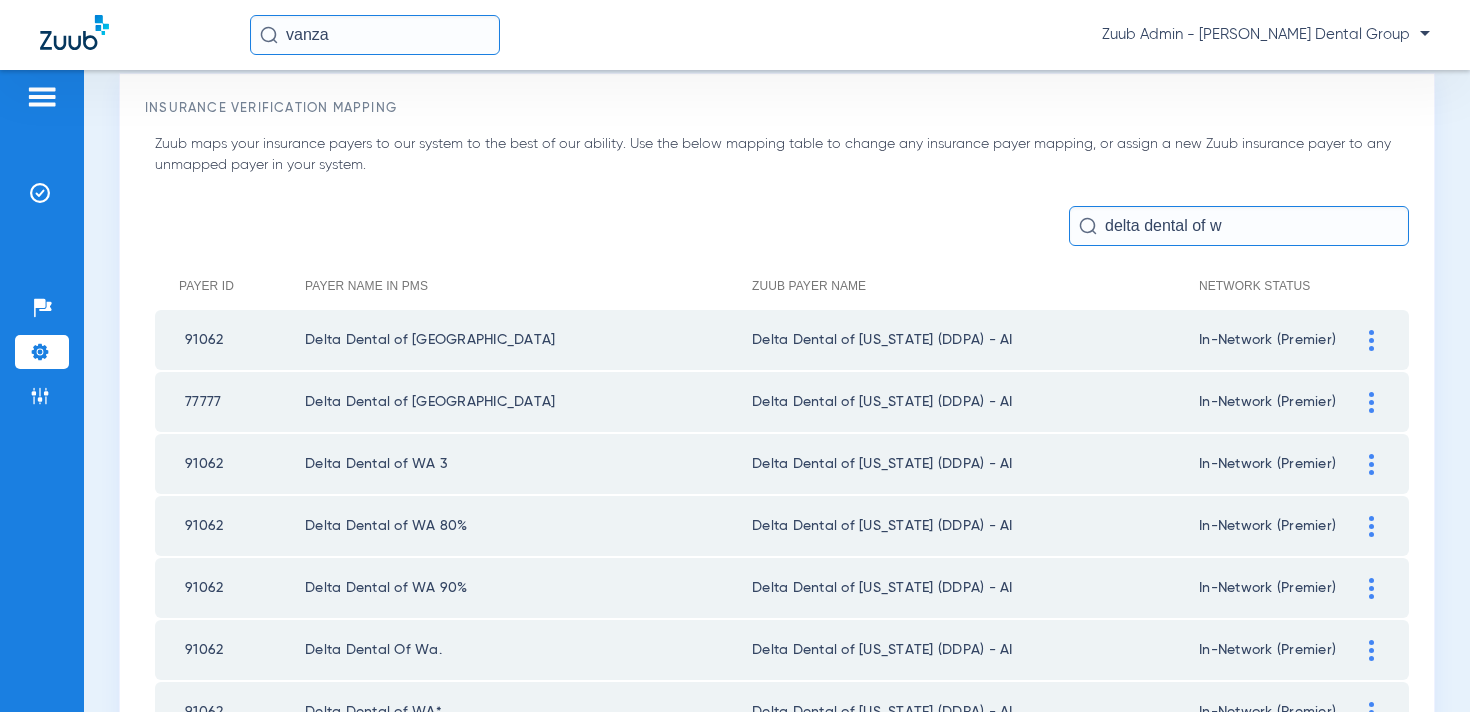 scroll, scrollTop: 0, scrollLeft: 0, axis: both 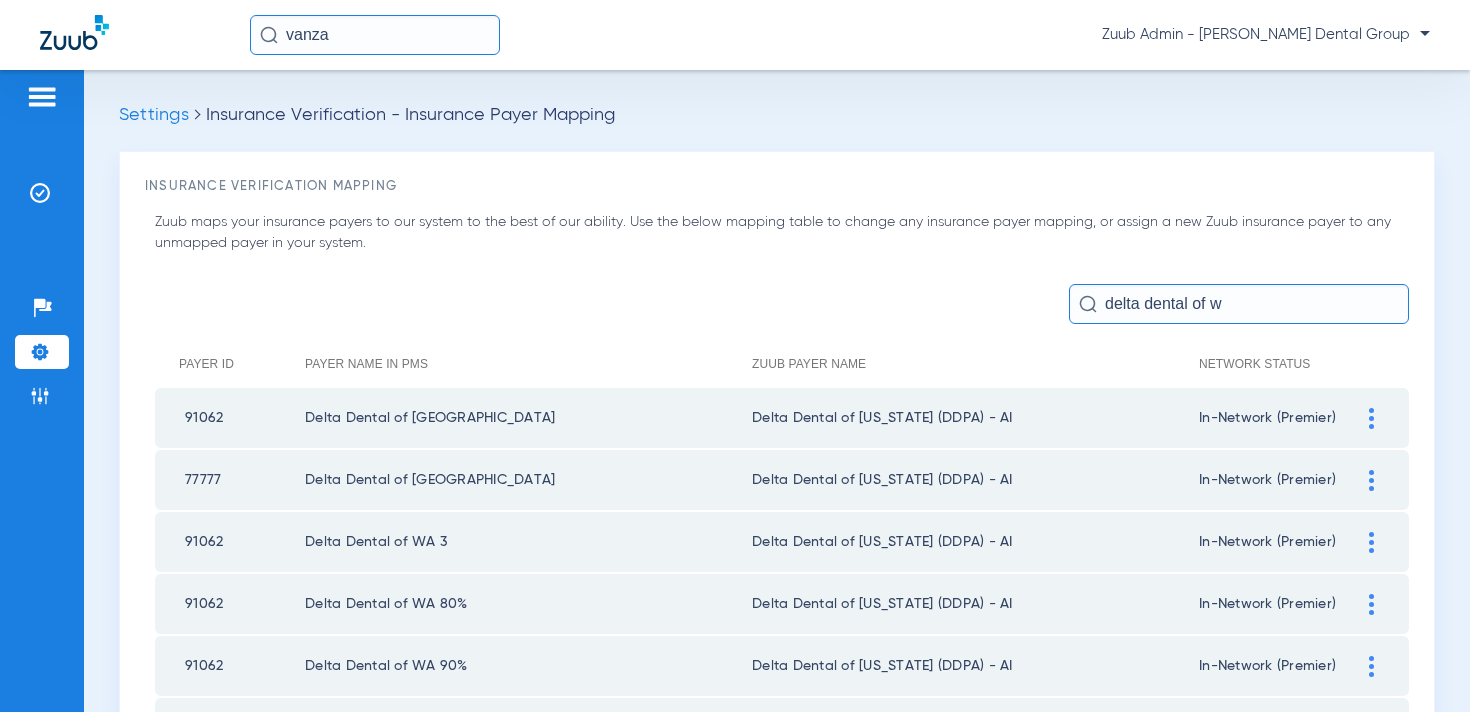 click on "delta dental of w" 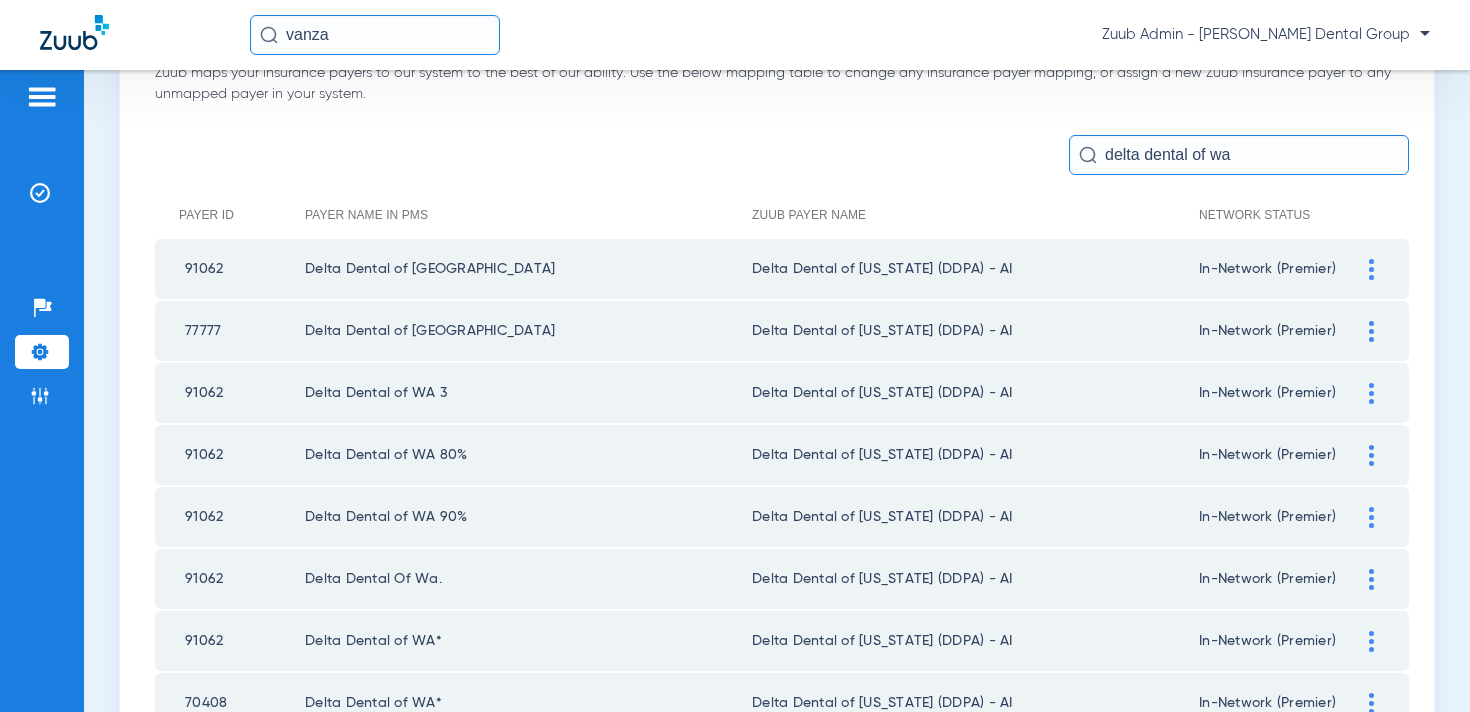 scroll, scrollTop: 0, scrollLeft: 0, axis: both 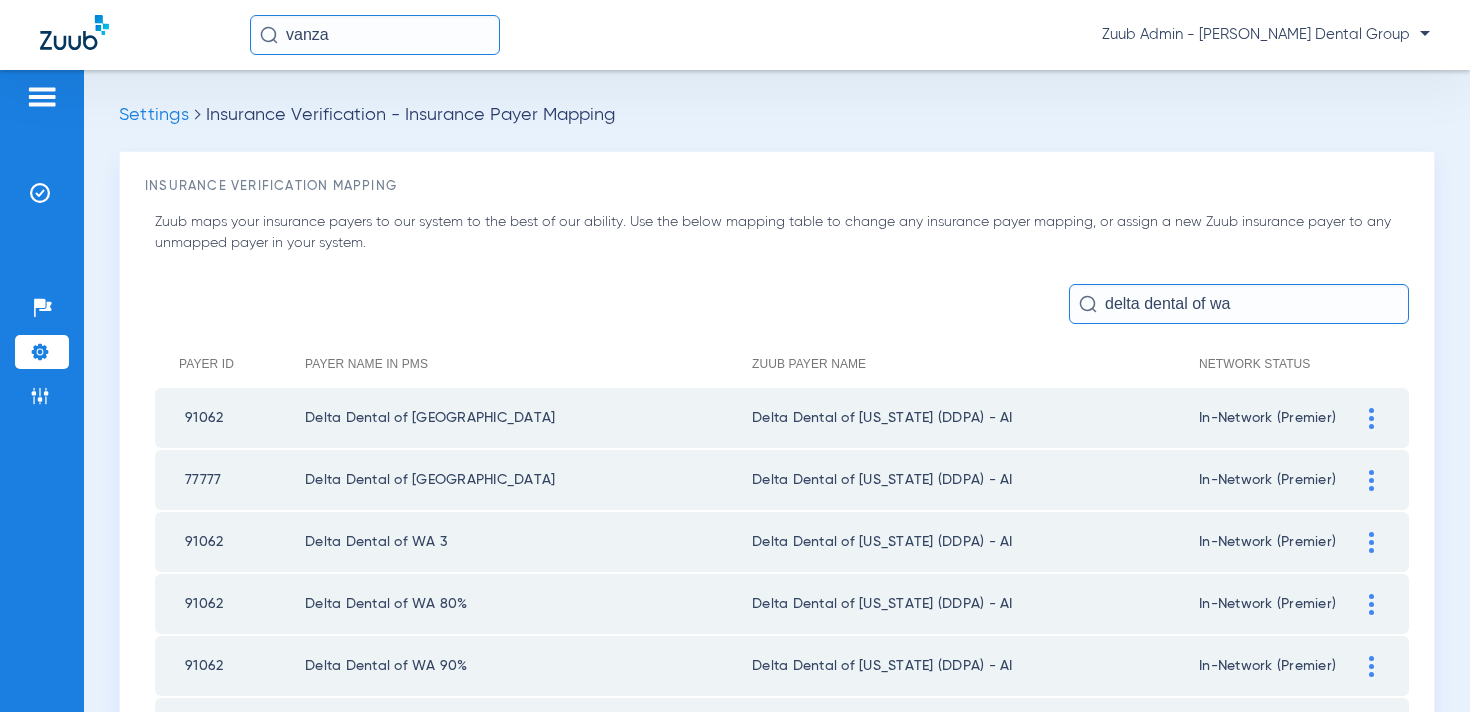 type on "delta dental of wa" 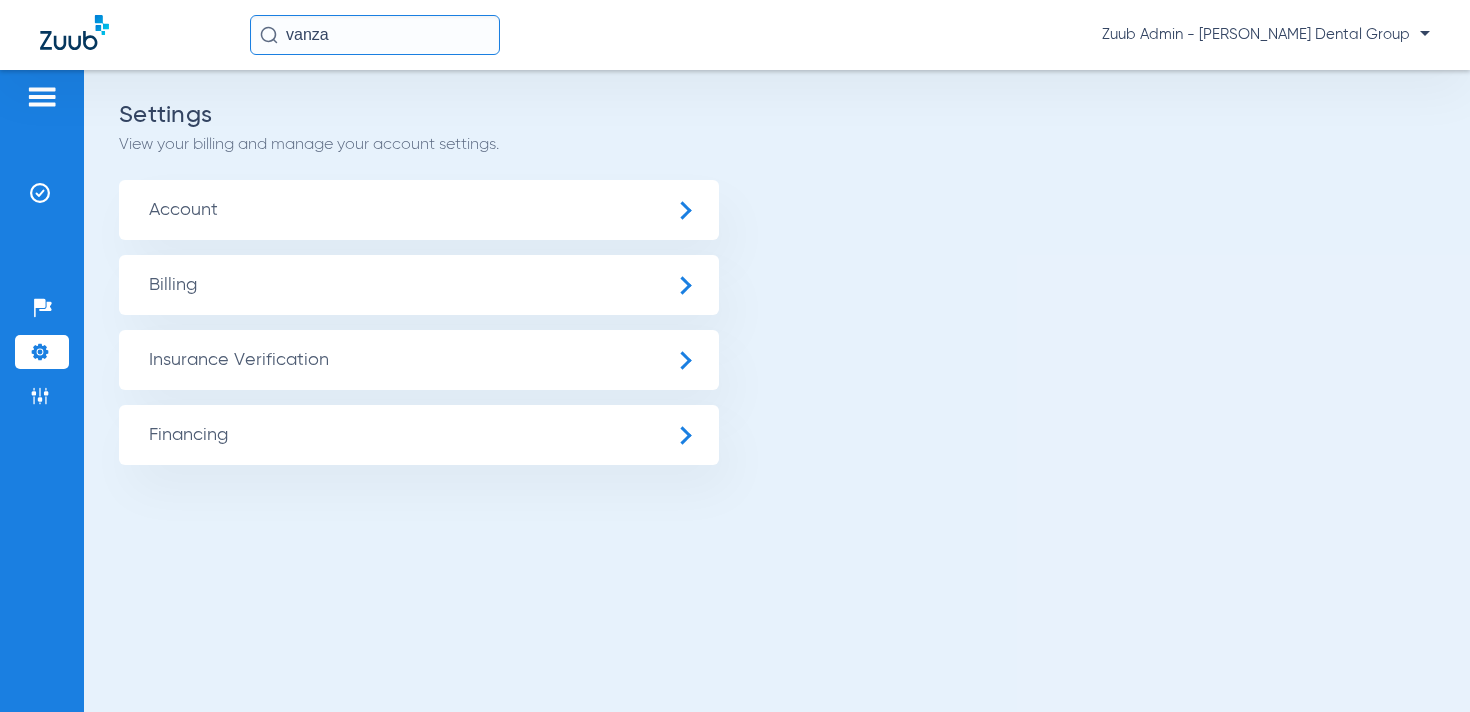 click on "Insurance Verification" 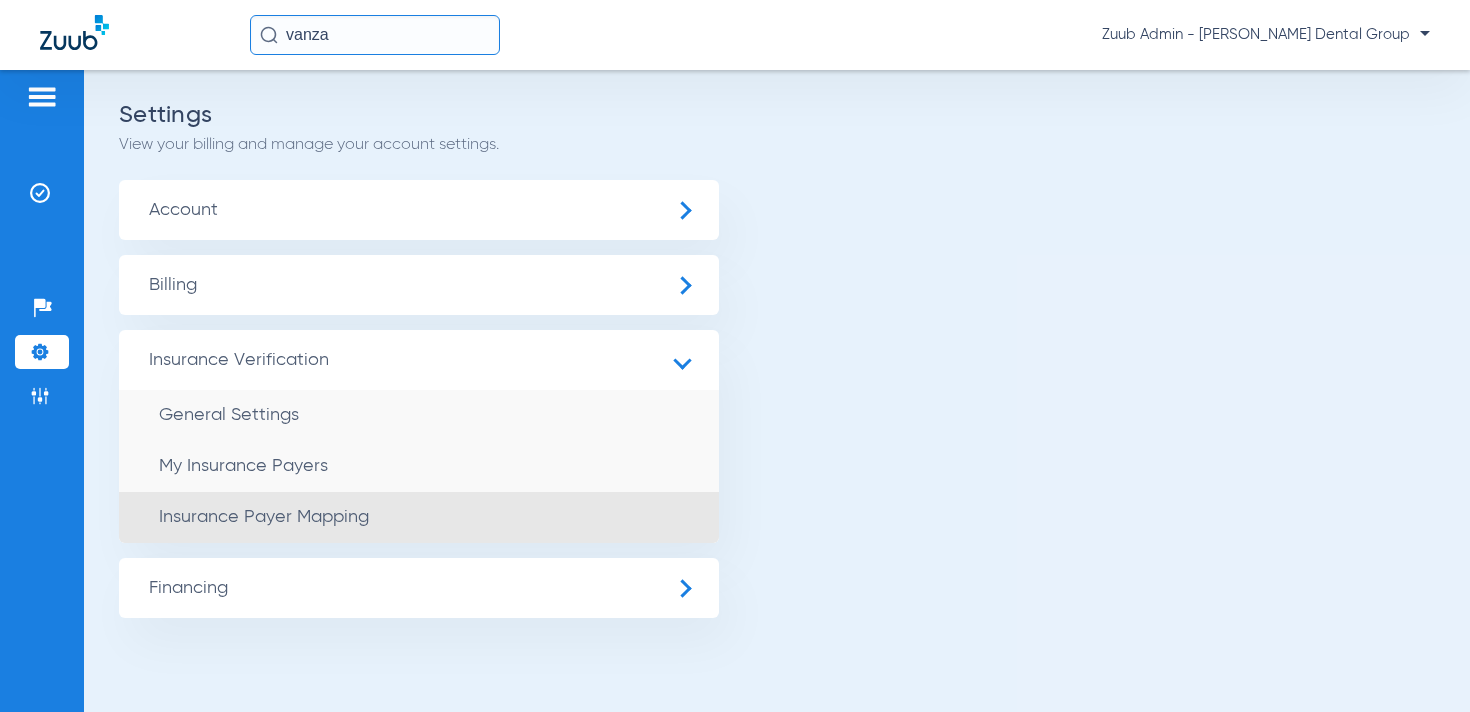 click on "Insurance Payer Mapping" 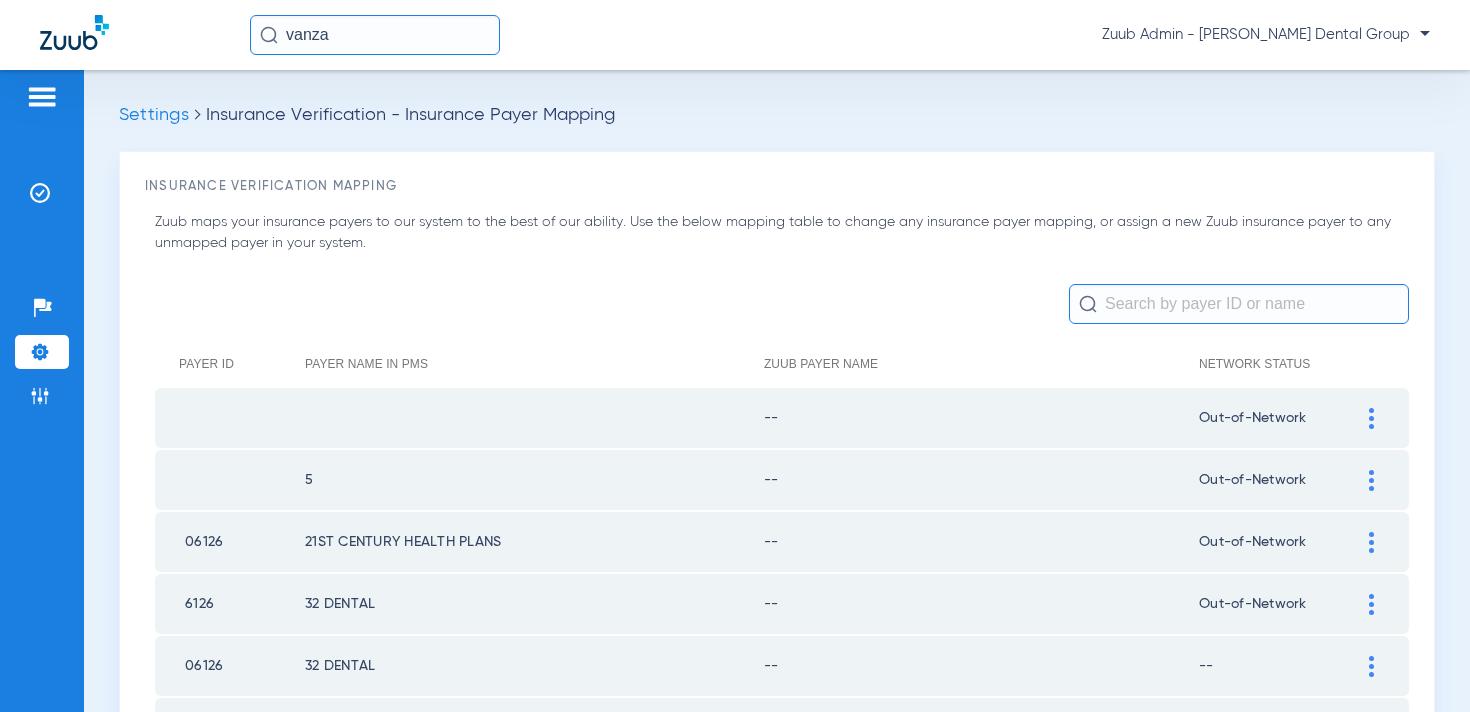 scroll, scrollTop: 0, scrollLeft: 0, axis: both 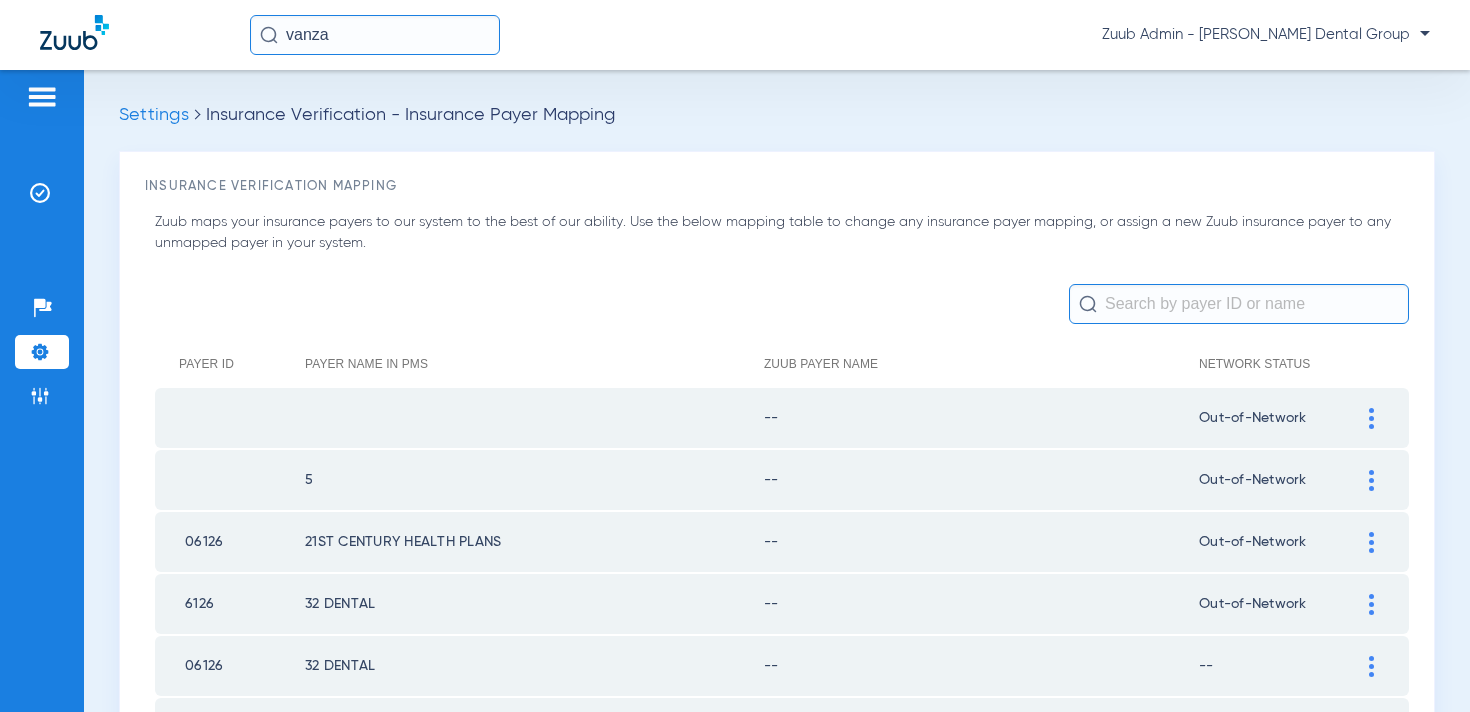 click on "Settings" 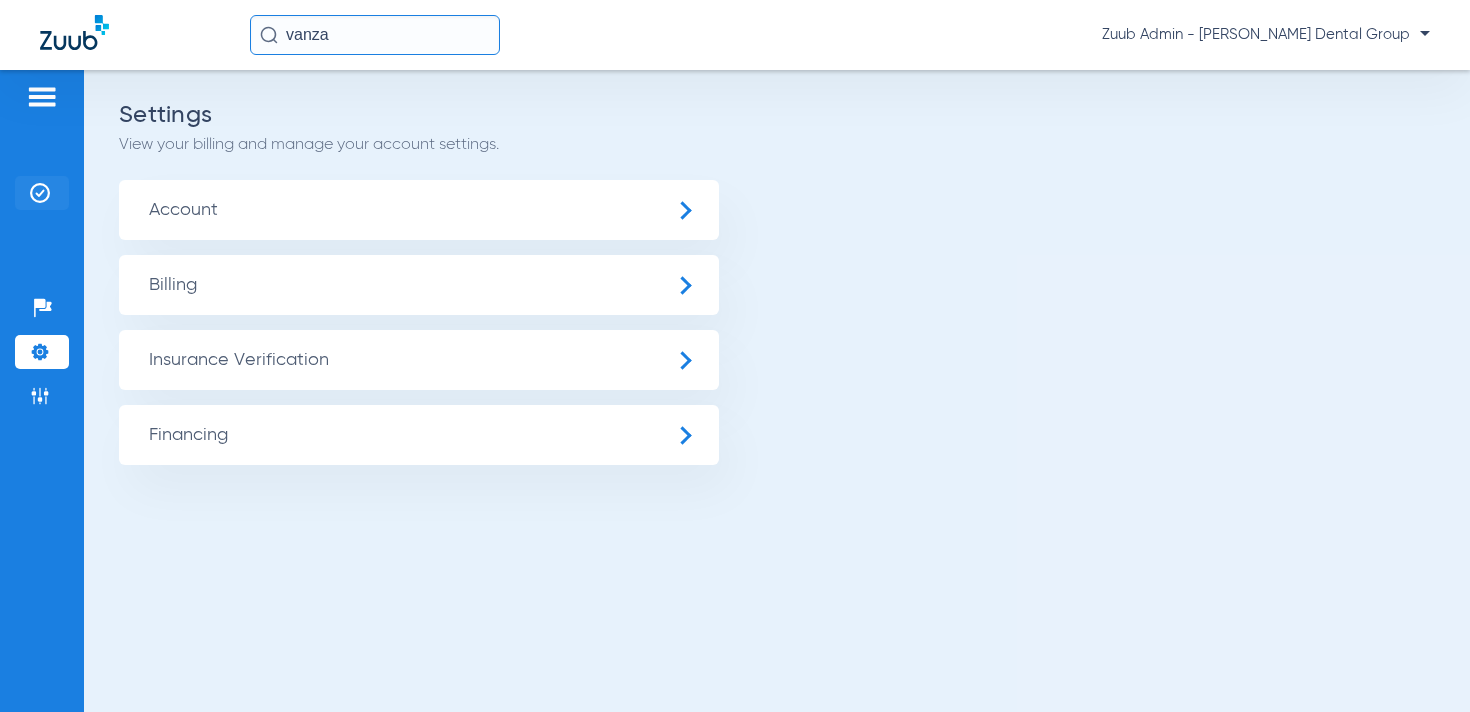click 